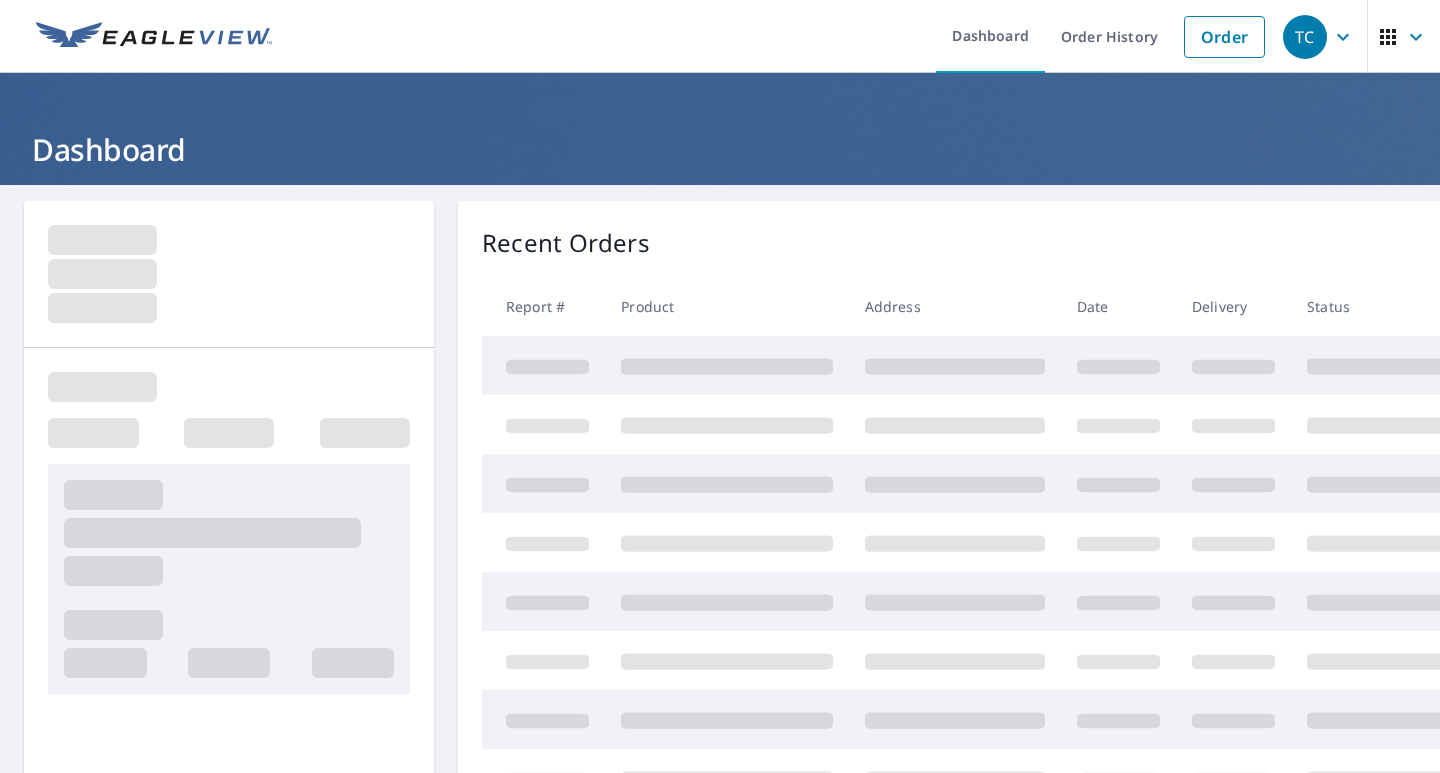 scroll, scrollTop: 0, scrollLeft: 0, axis: both 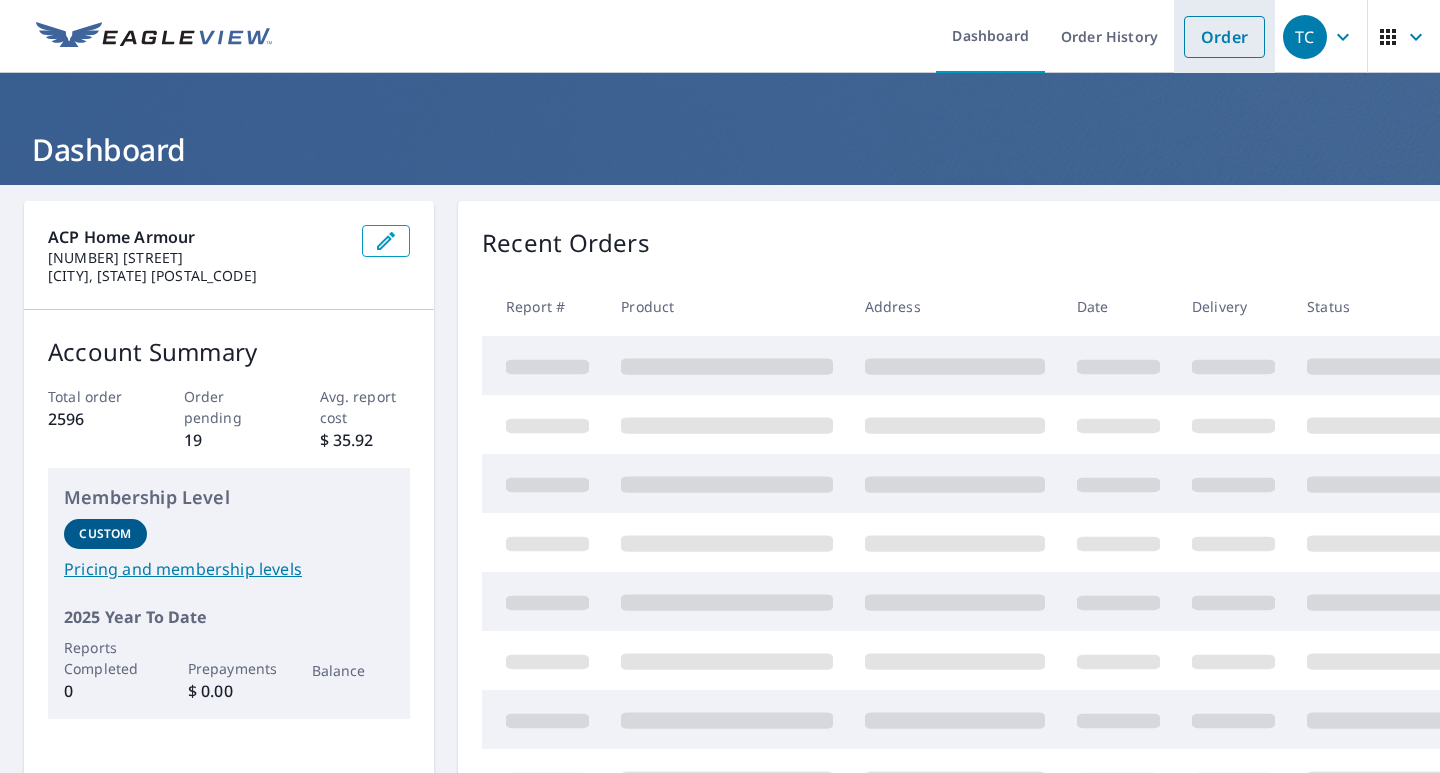 click on "Order" at bounding box center (1224, 37) 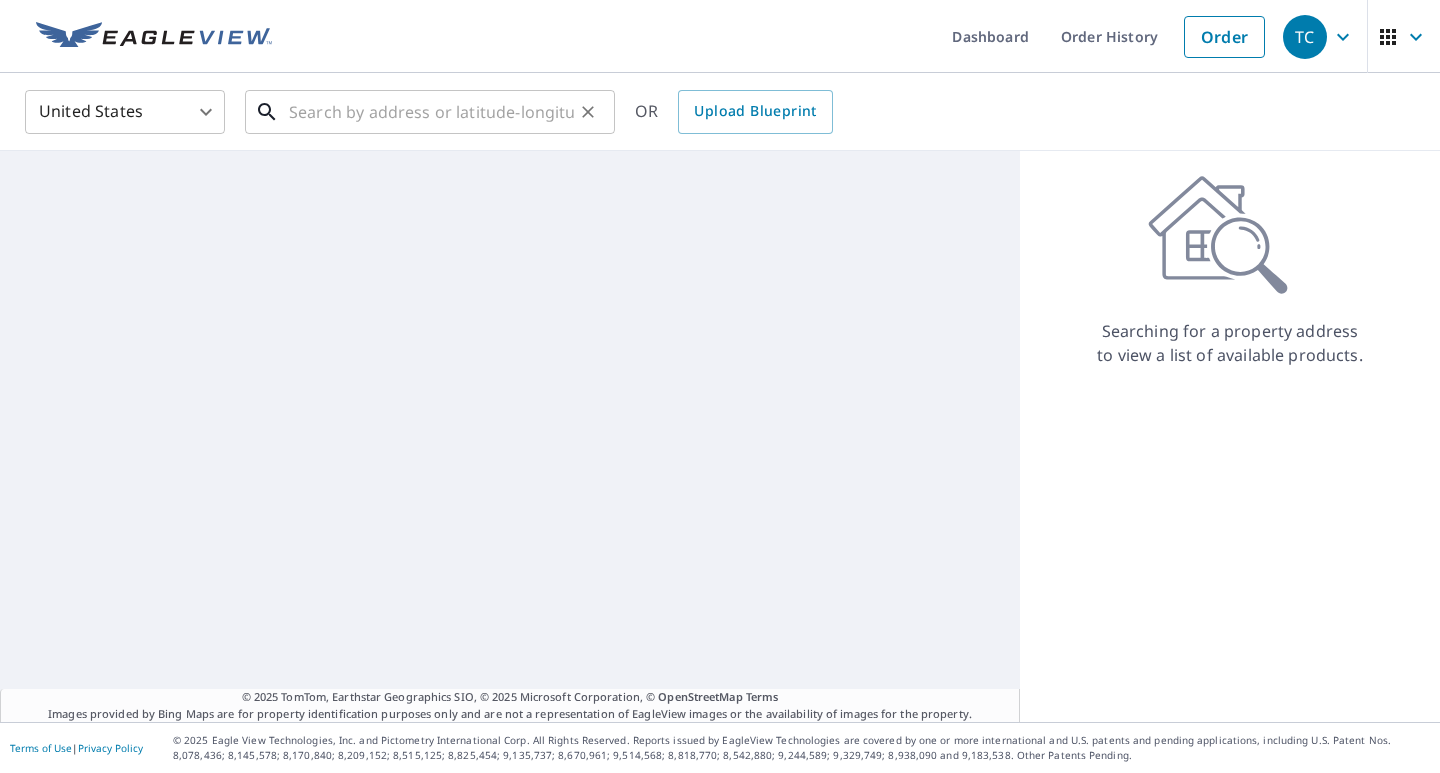 click at bounding box center [431, 112] 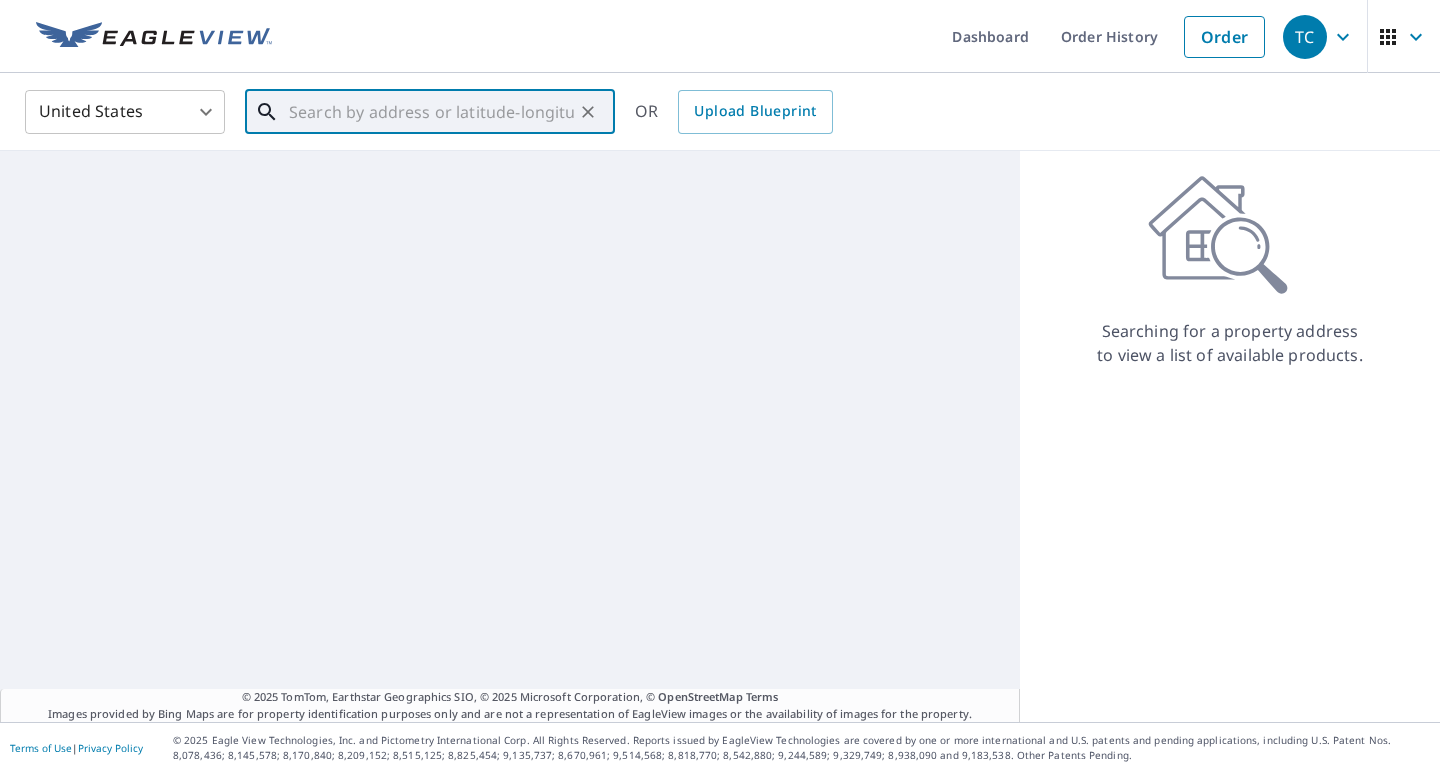 paste on "[NUMBER] [STREET] [CITY], [STATE] [POSTAL_CODE]" 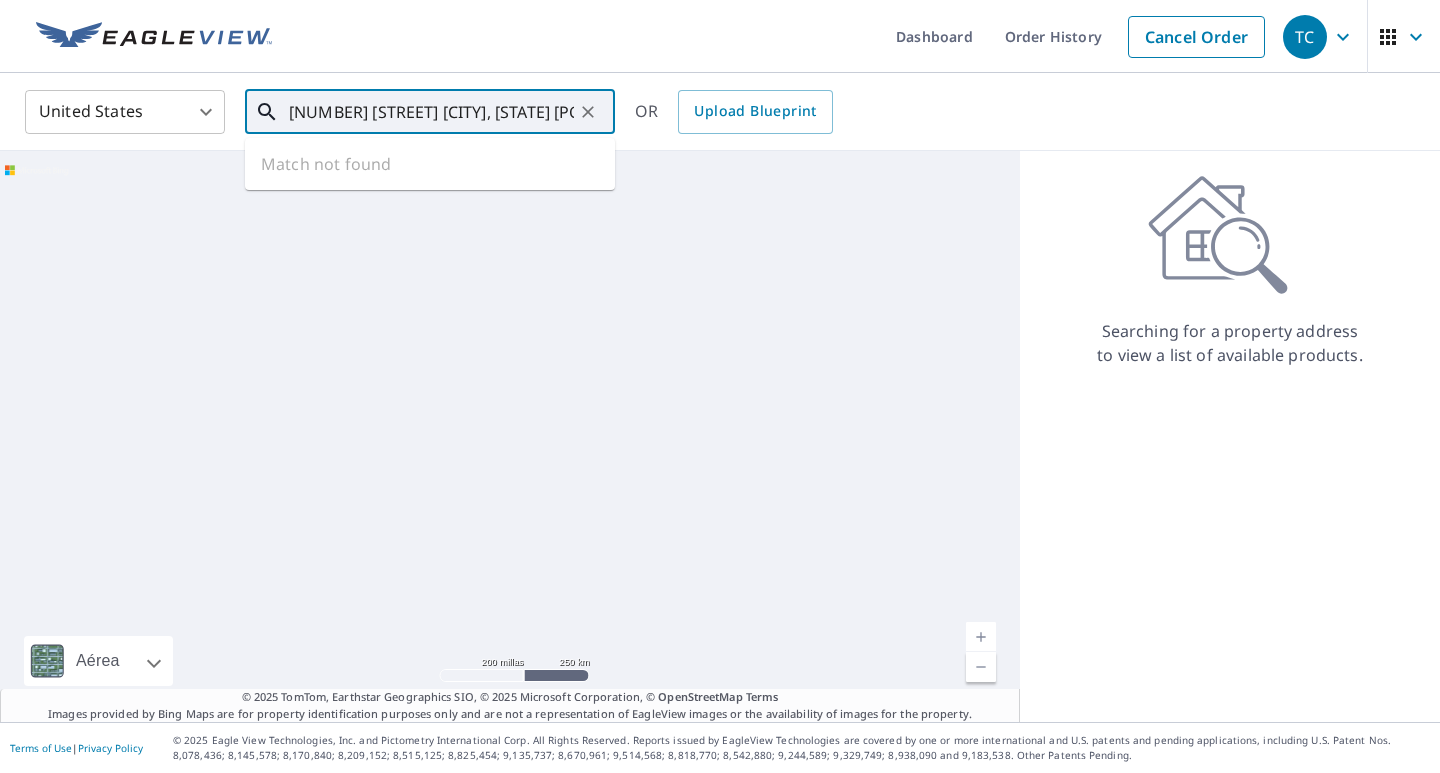scroll, scrollTop: 0, scrollLeft: 76, axis: horizontal 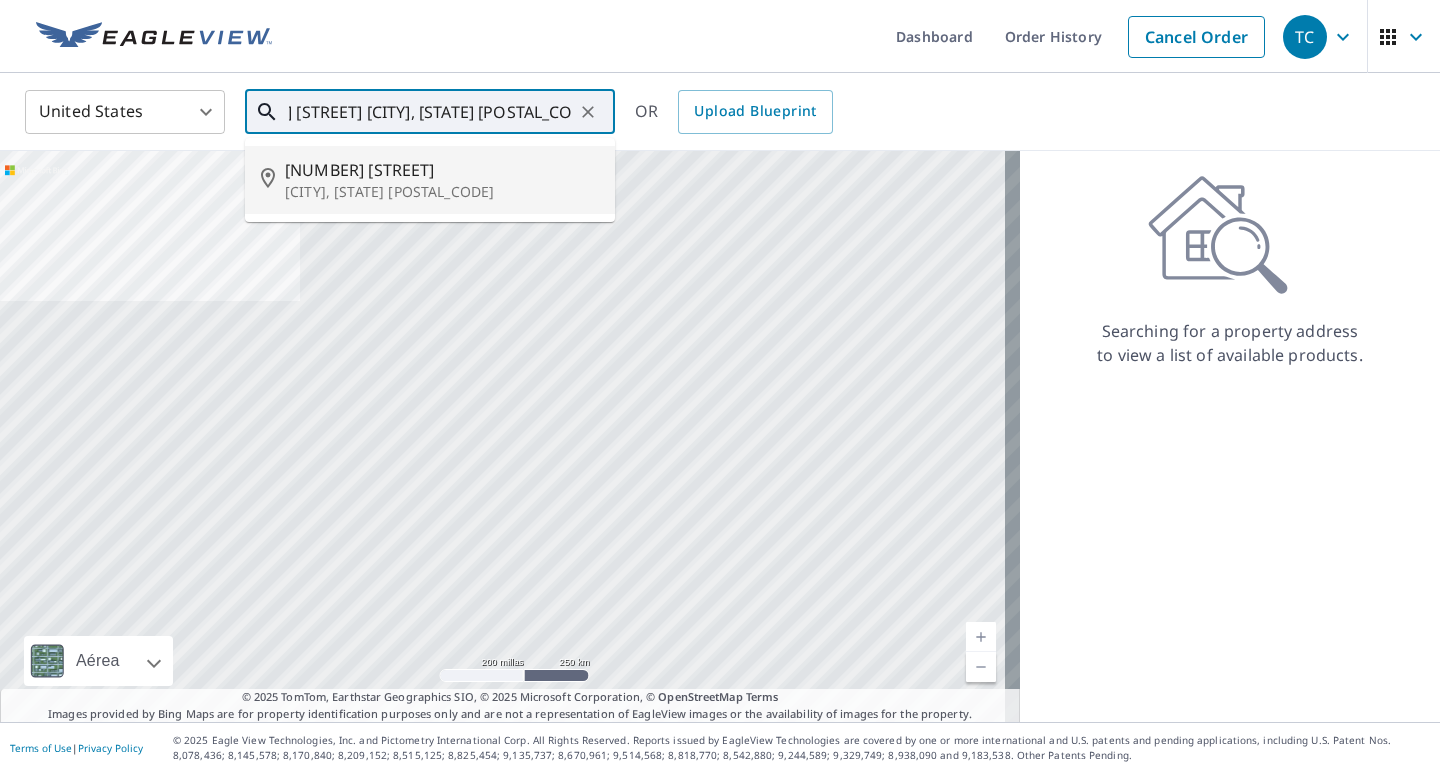 click on "[NUMBER] [STREET] [CITY], [STATE] [POSTAL_CODE]" at bounding box center [430, 180] 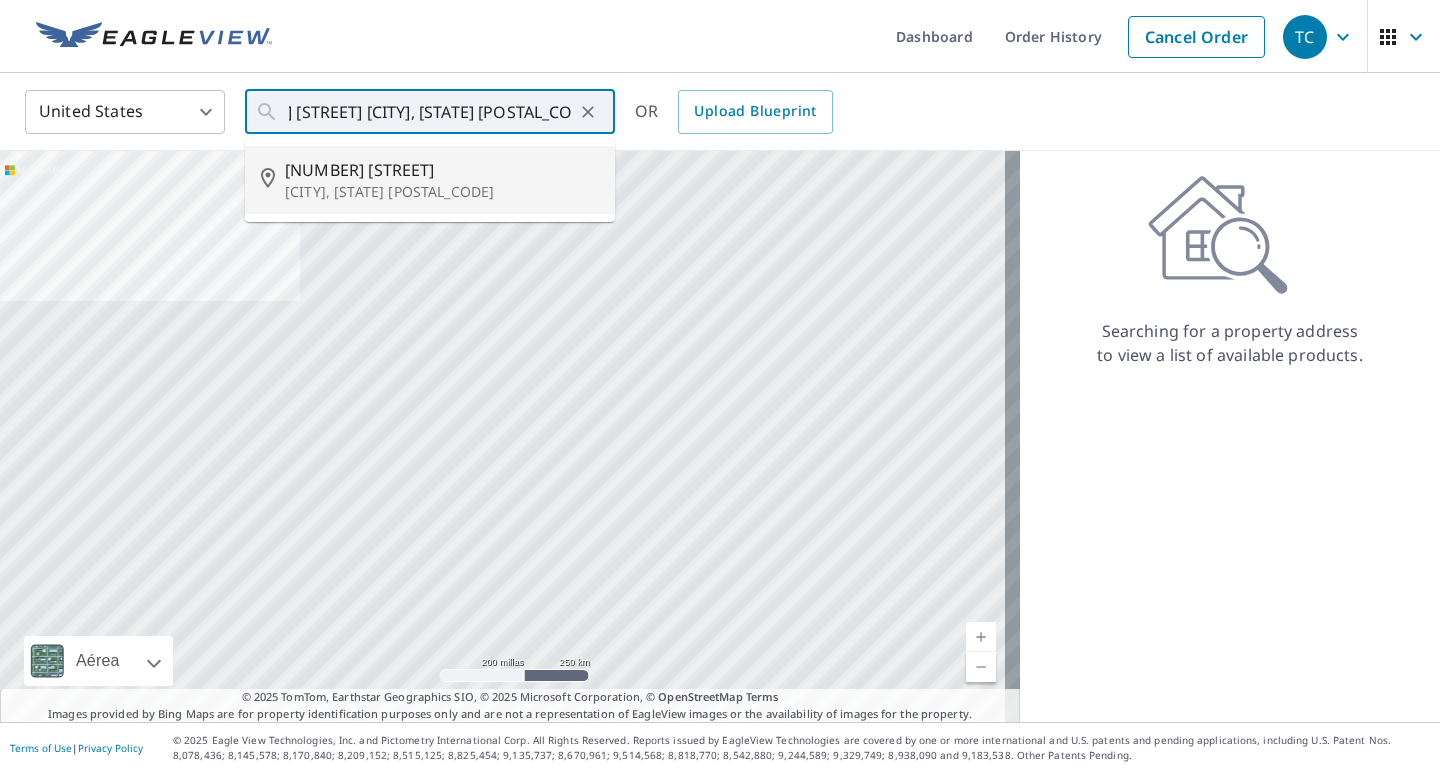 type on "[NUMBER] [STREET] [CITY], [STATE] [POSTAL_CODE]" 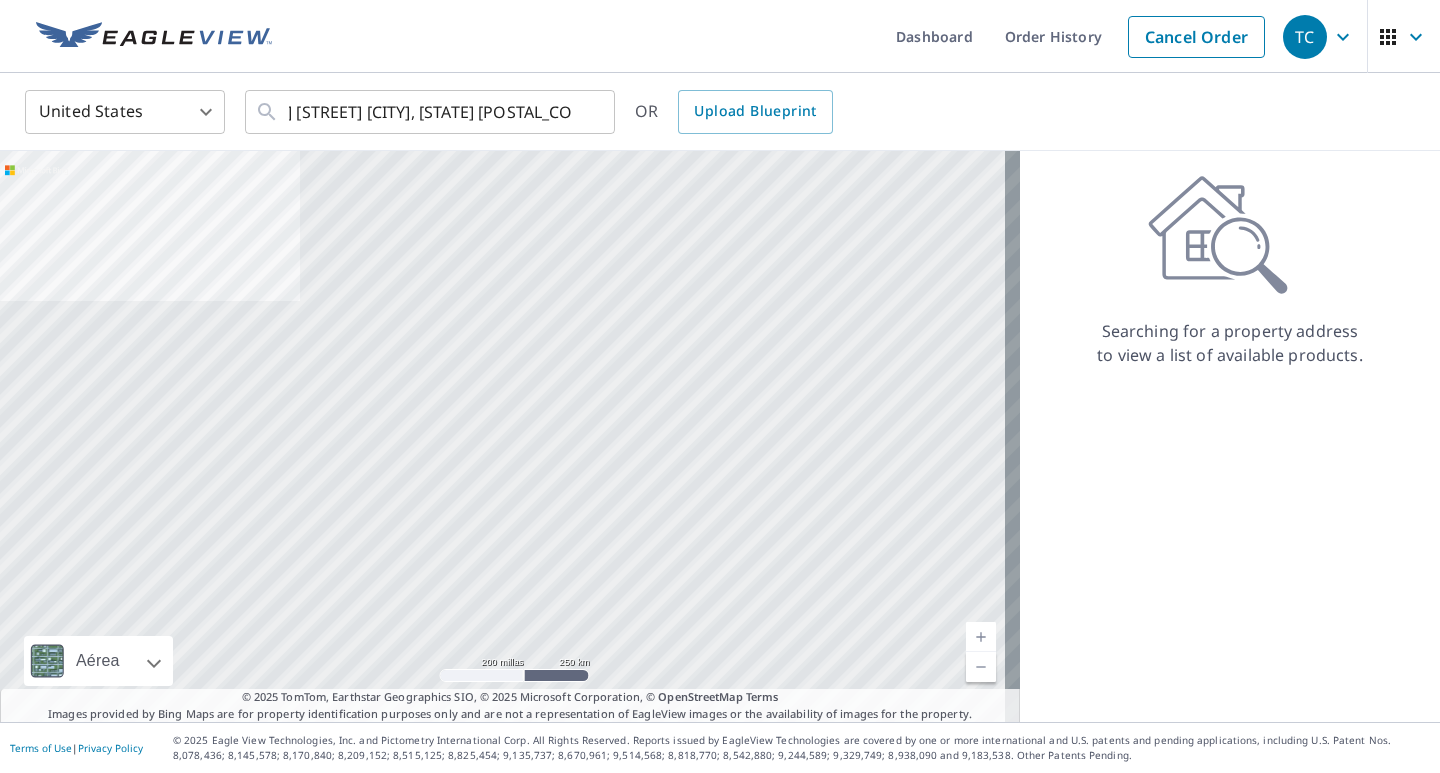 scroll, scrollTop: 0, scrollLeft: 0, axis: both 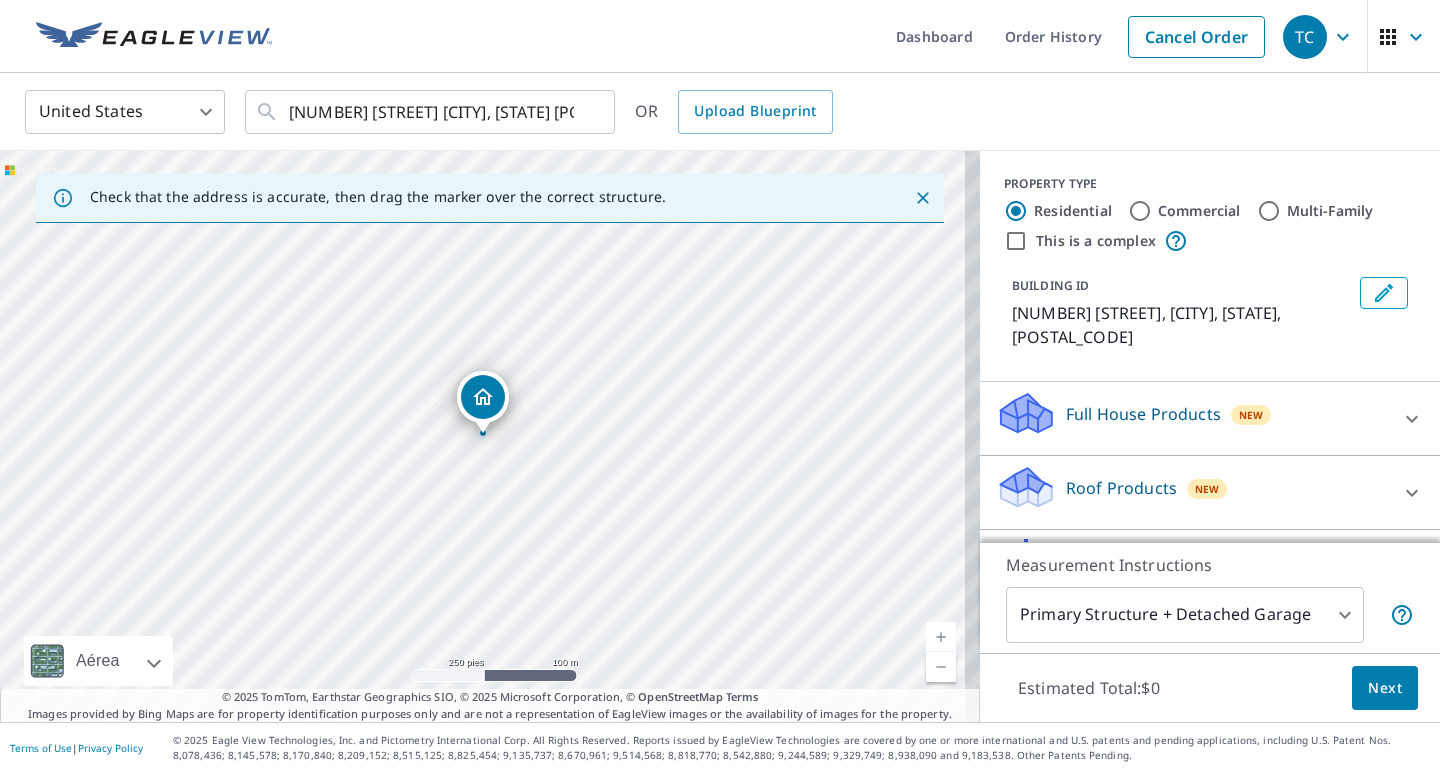 click on "Roof Products New" at bounding box center (1192, 492) 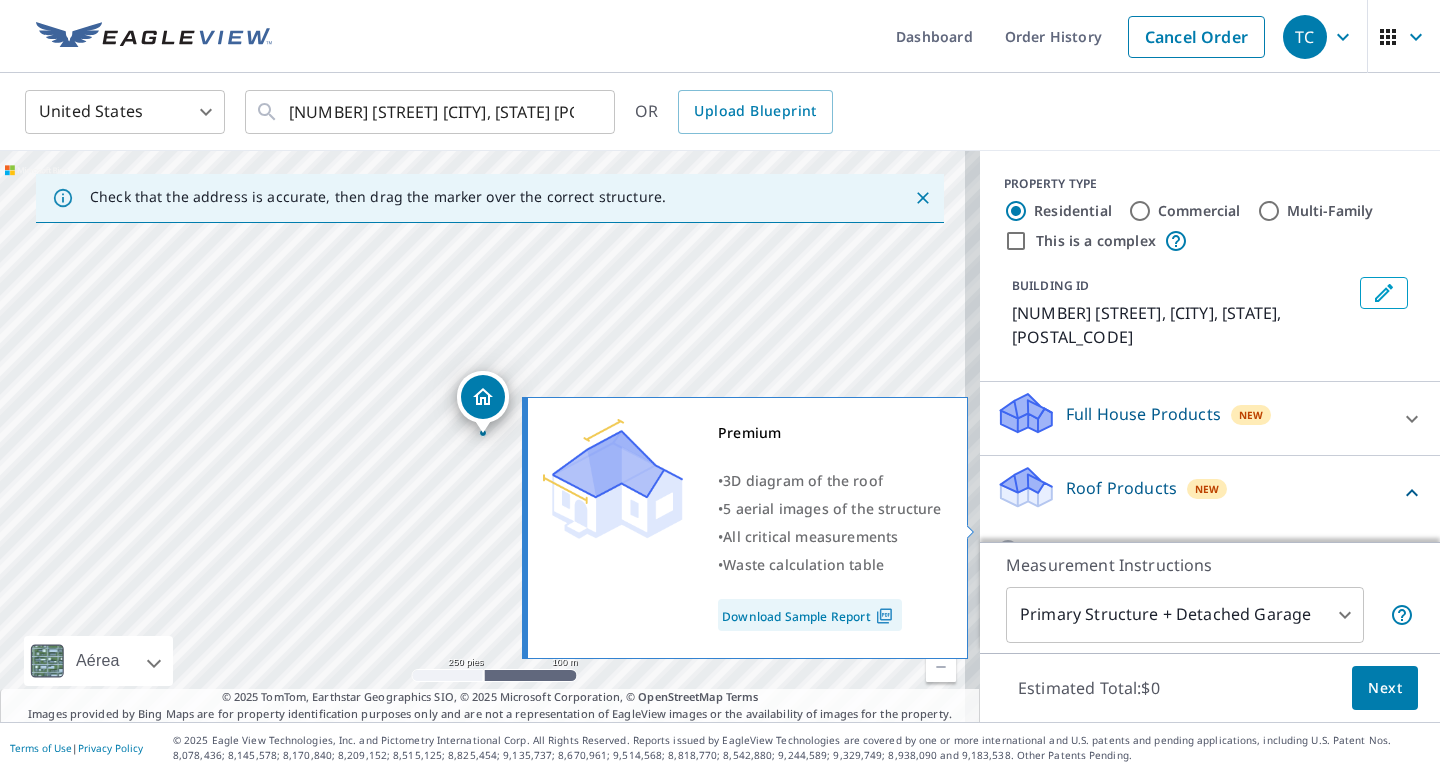 click on "Premium $0" at bounding box center (1011, 550) 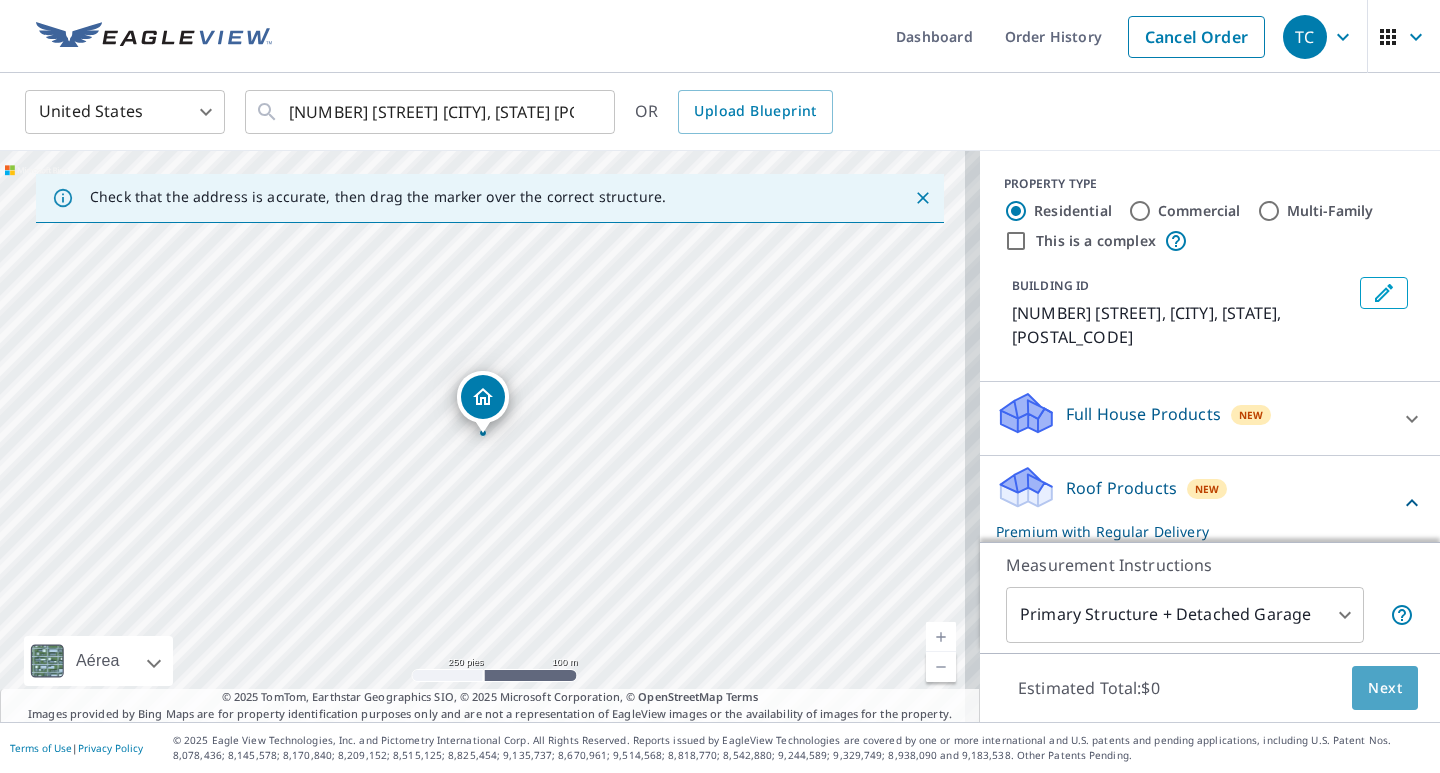 click on "Next" at bounding box center (1385, 688) 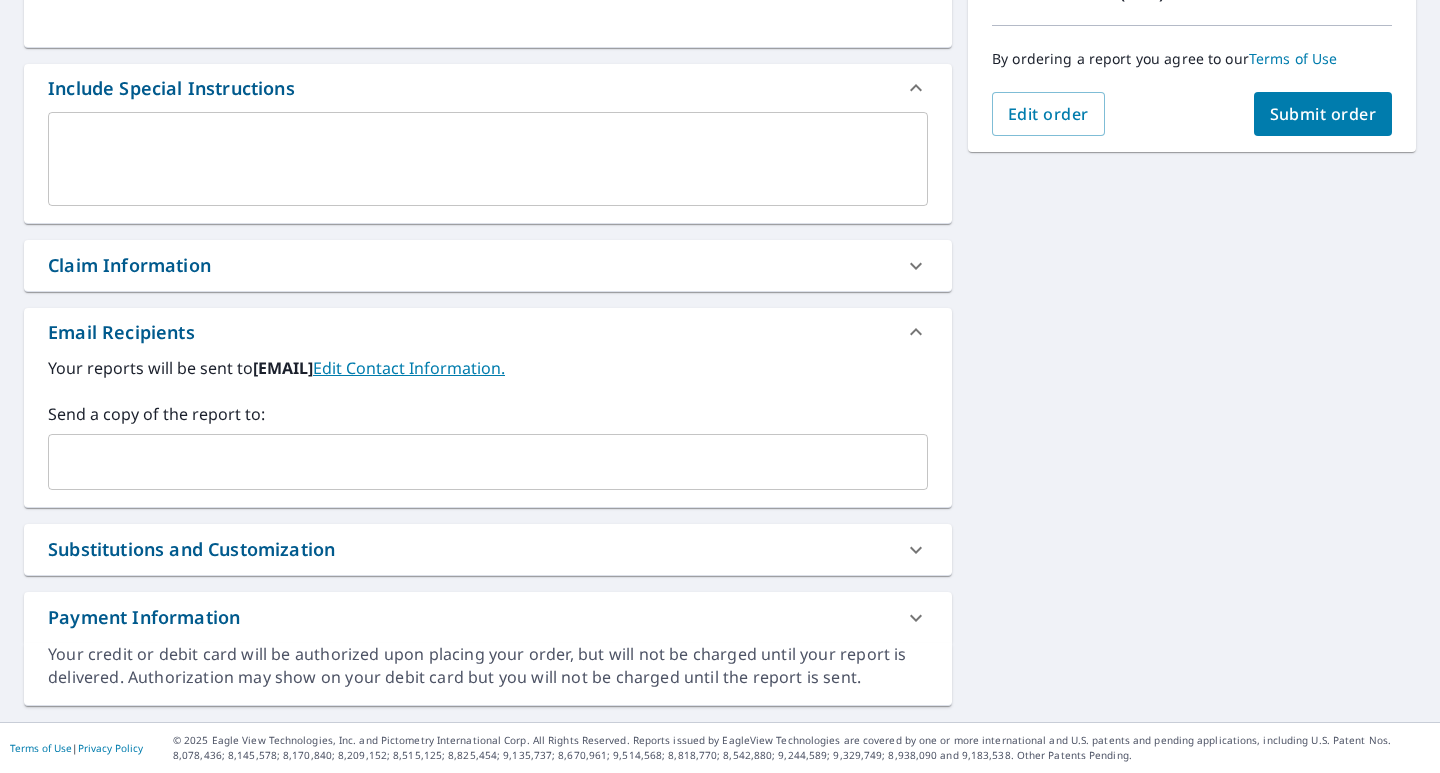 scroll, scrollTop: 486, scrollLeft: 0, axis: vertical 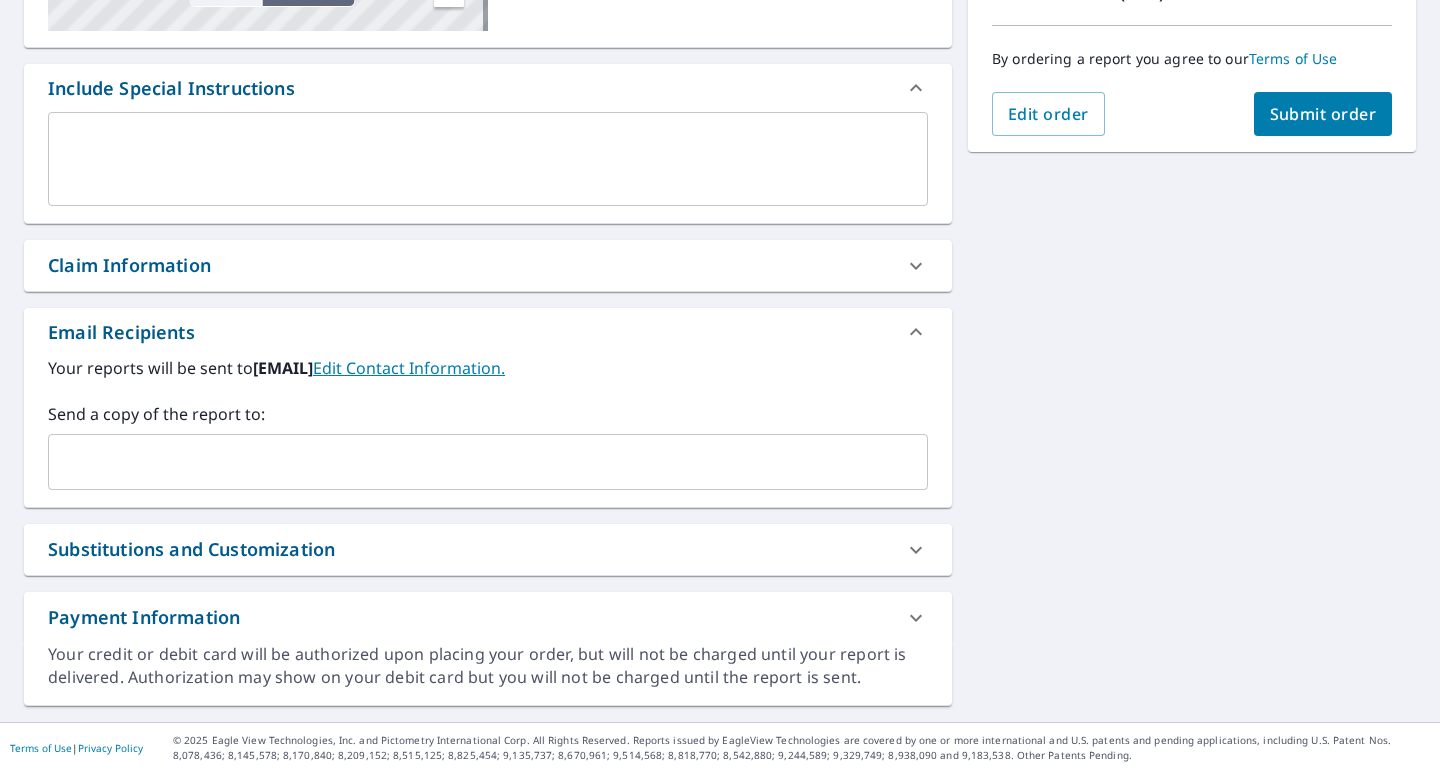 click at bounding box center [473, 462] 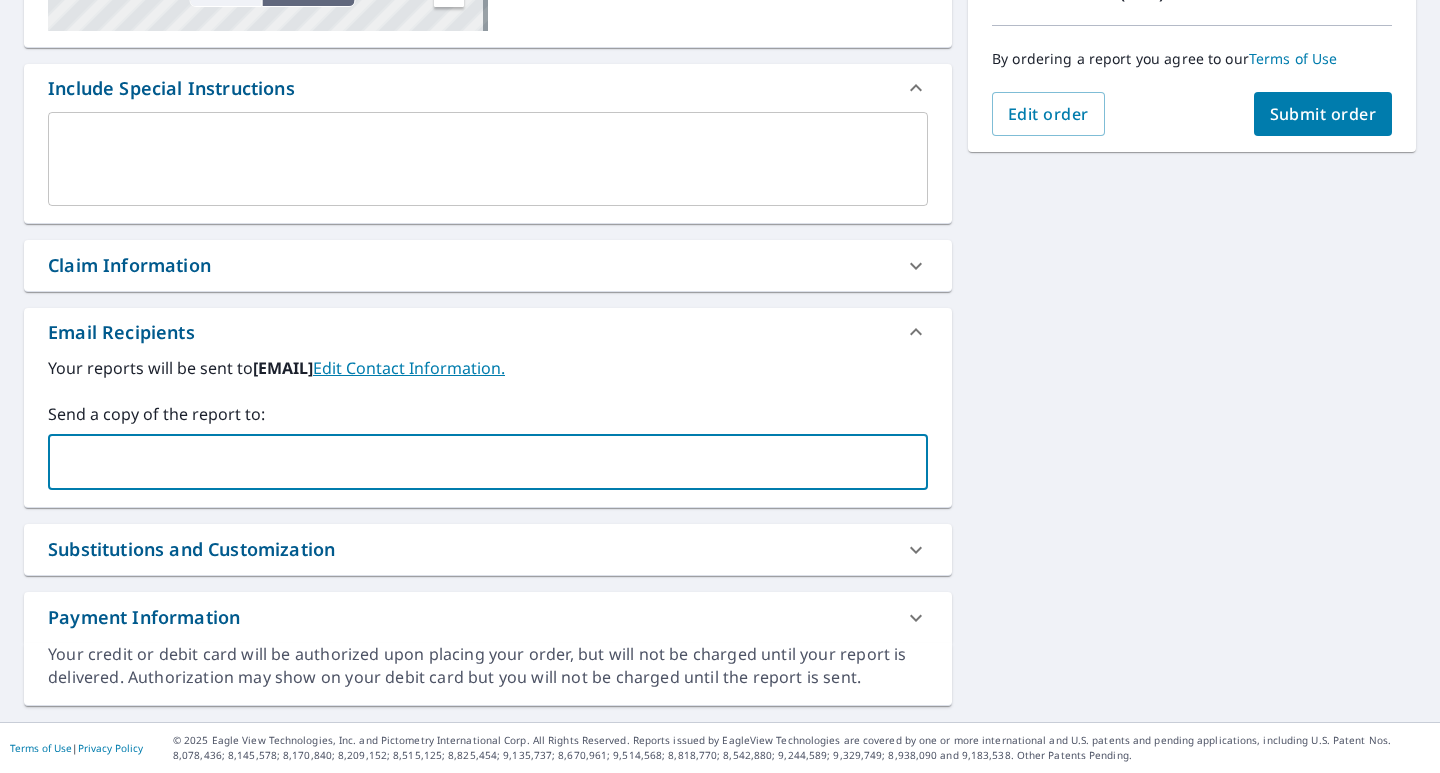 type on "[EMAIL]" 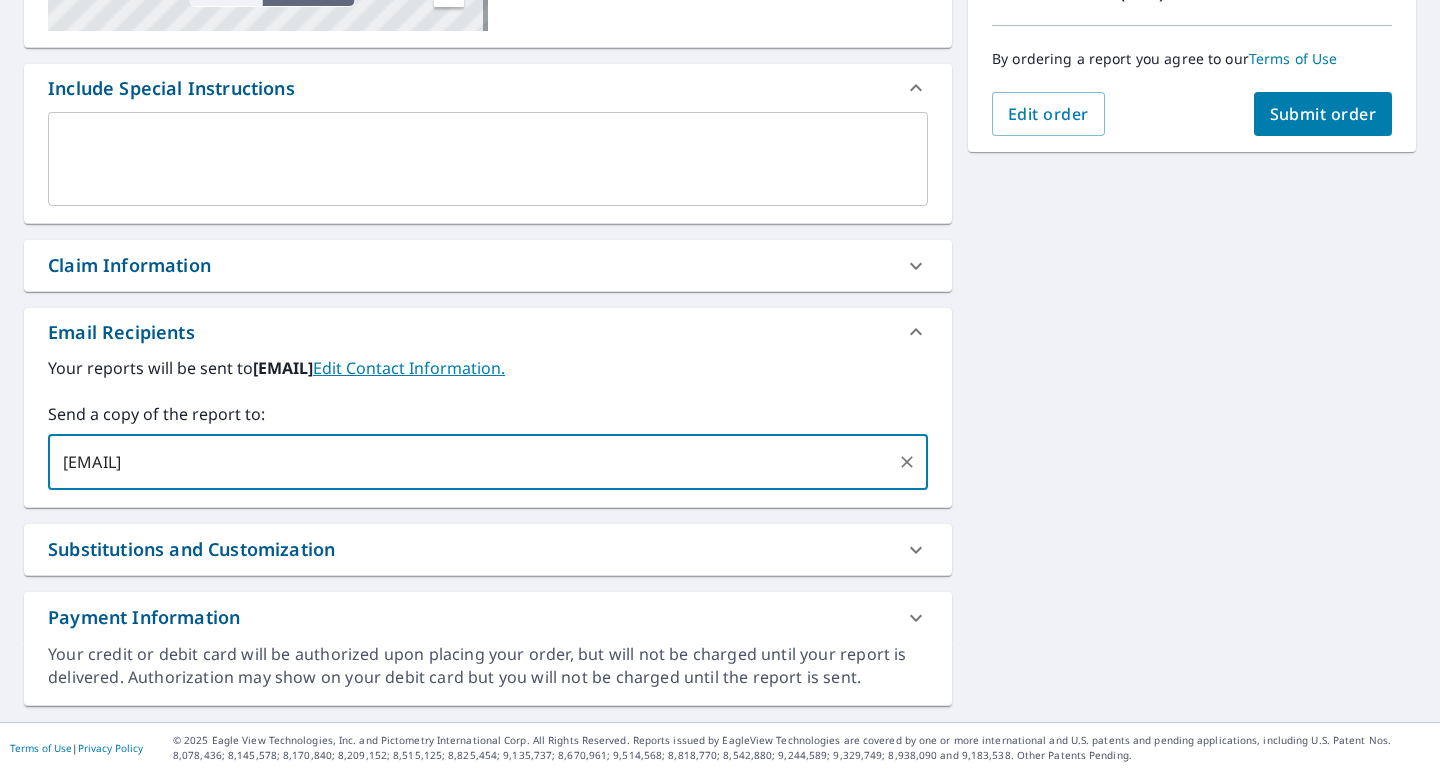 type 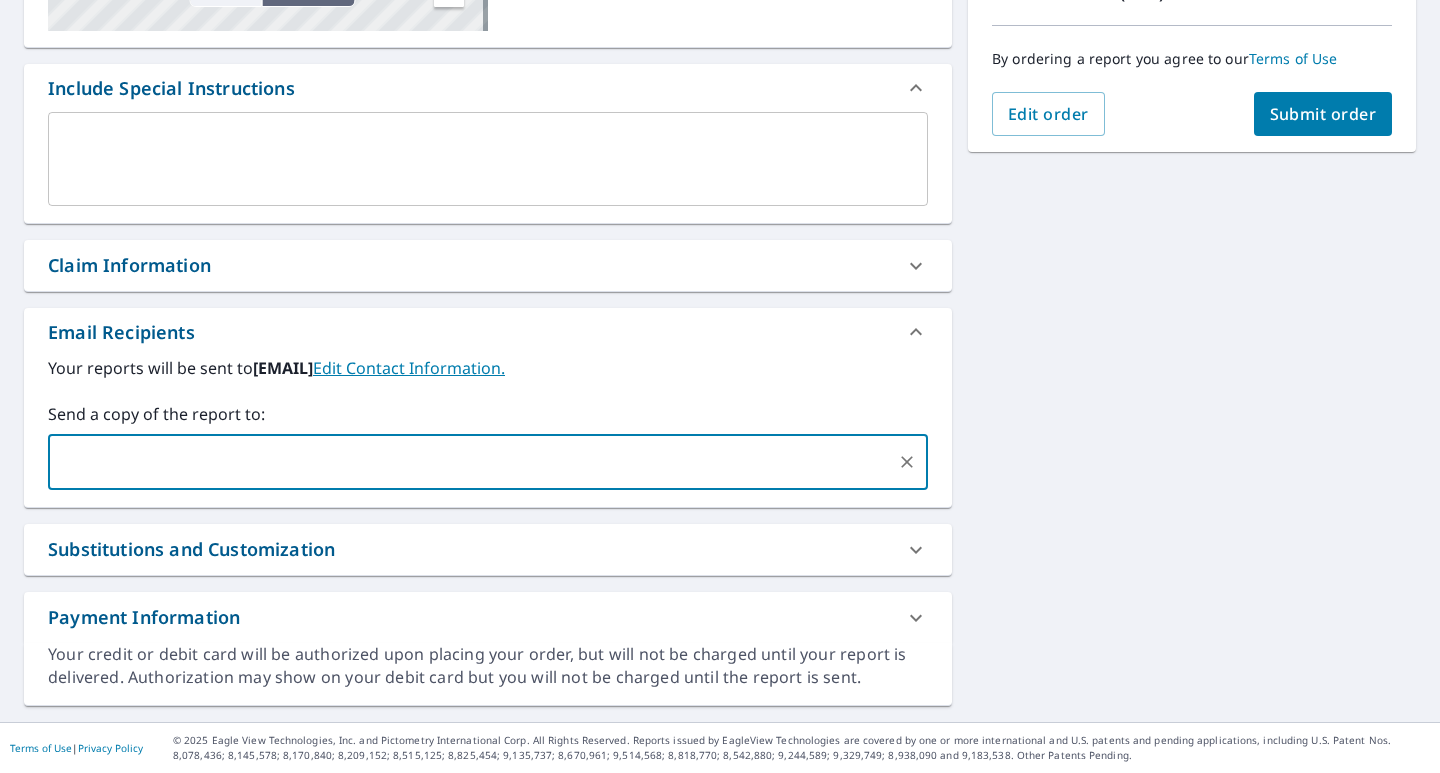 click on "Submit order" at bounding box center (1323, 114) 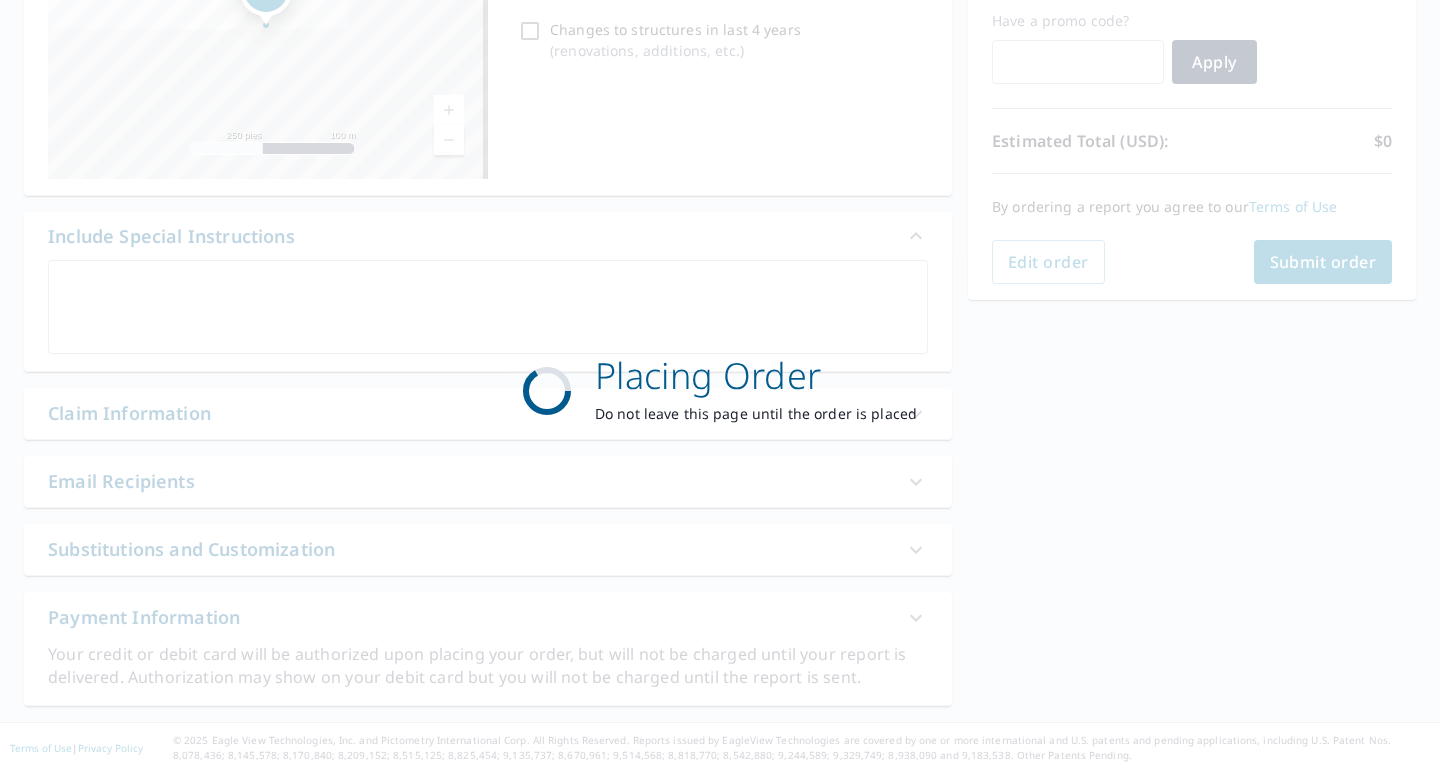 scroll, scrollTop: 338, scrollLeft: 0, axis: vertical 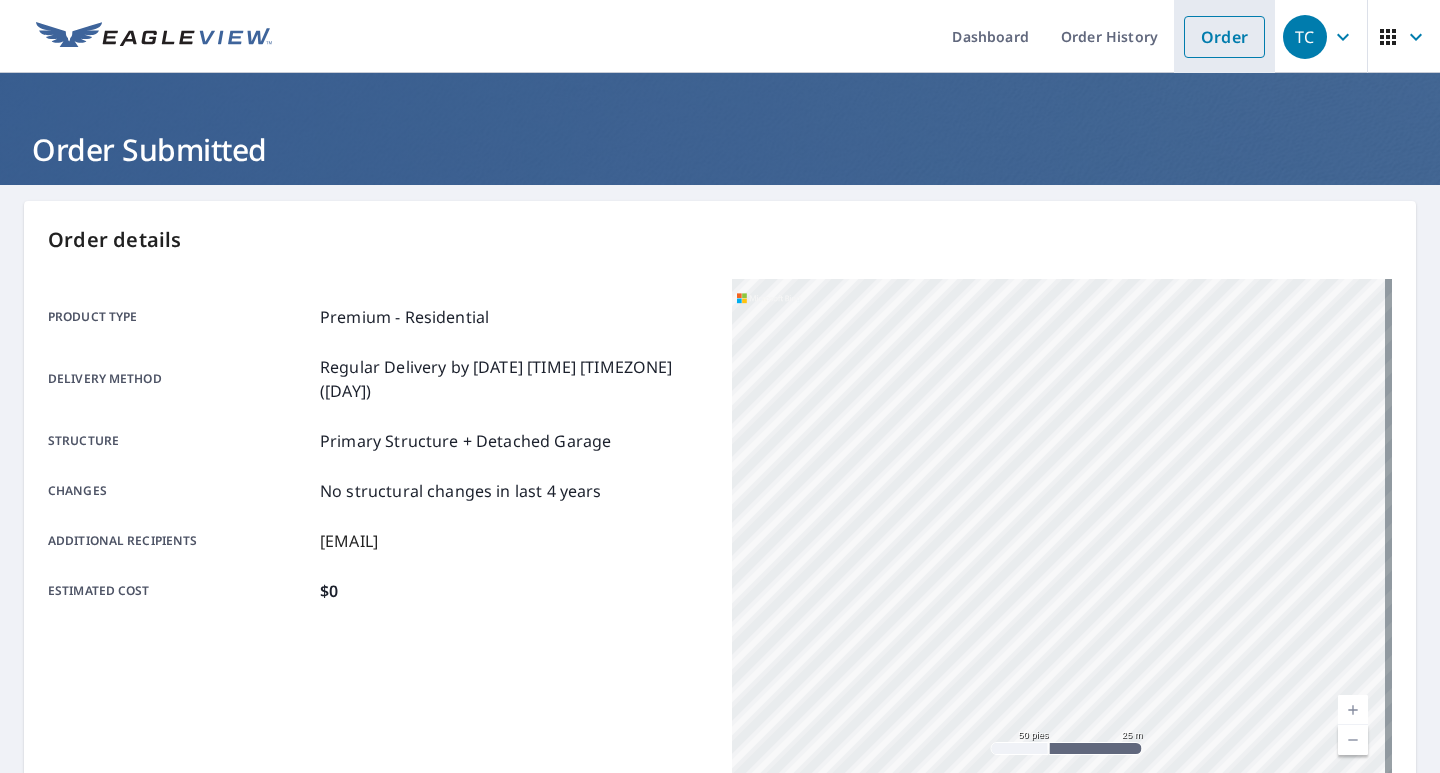 click on "Order" at bounding box center [1224, 37] 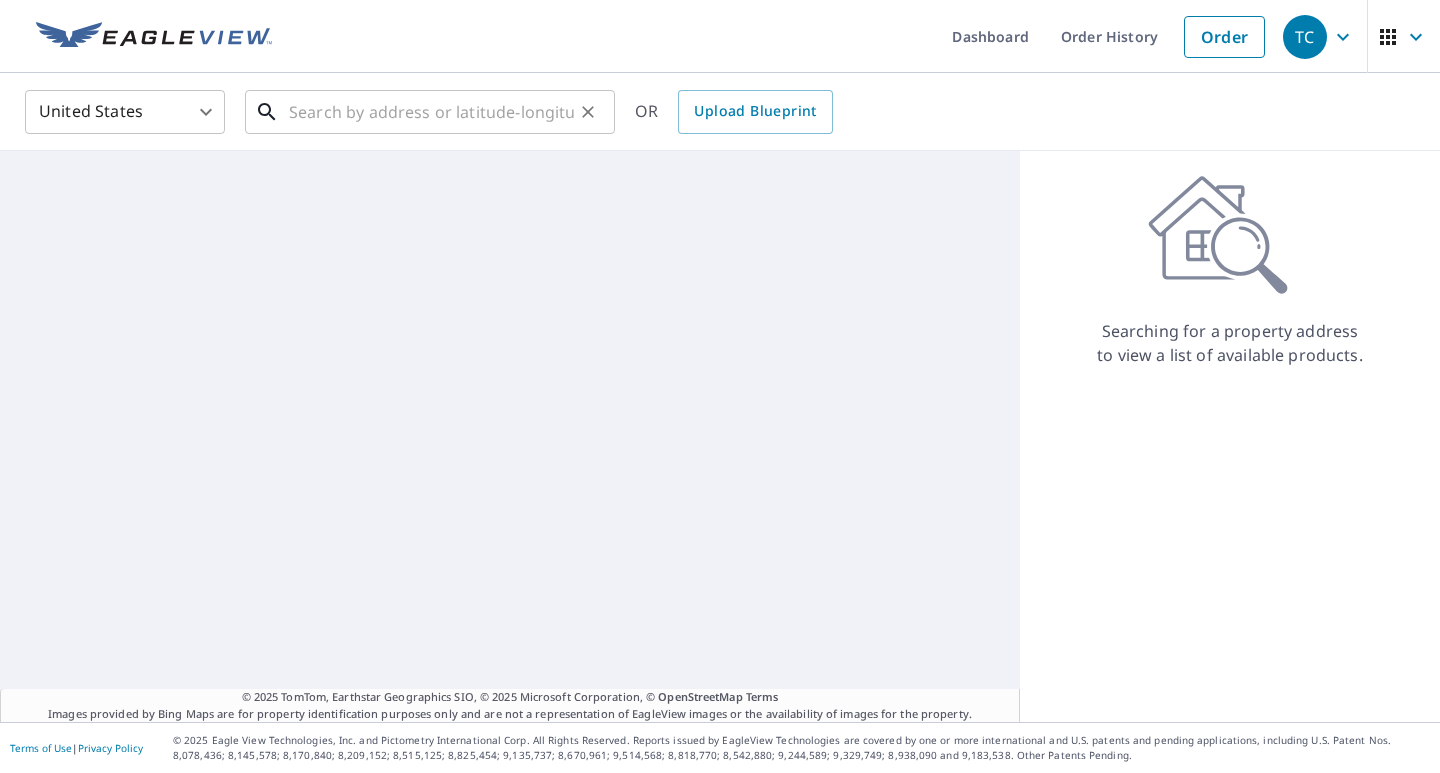 click at bounding box center [431, 112] 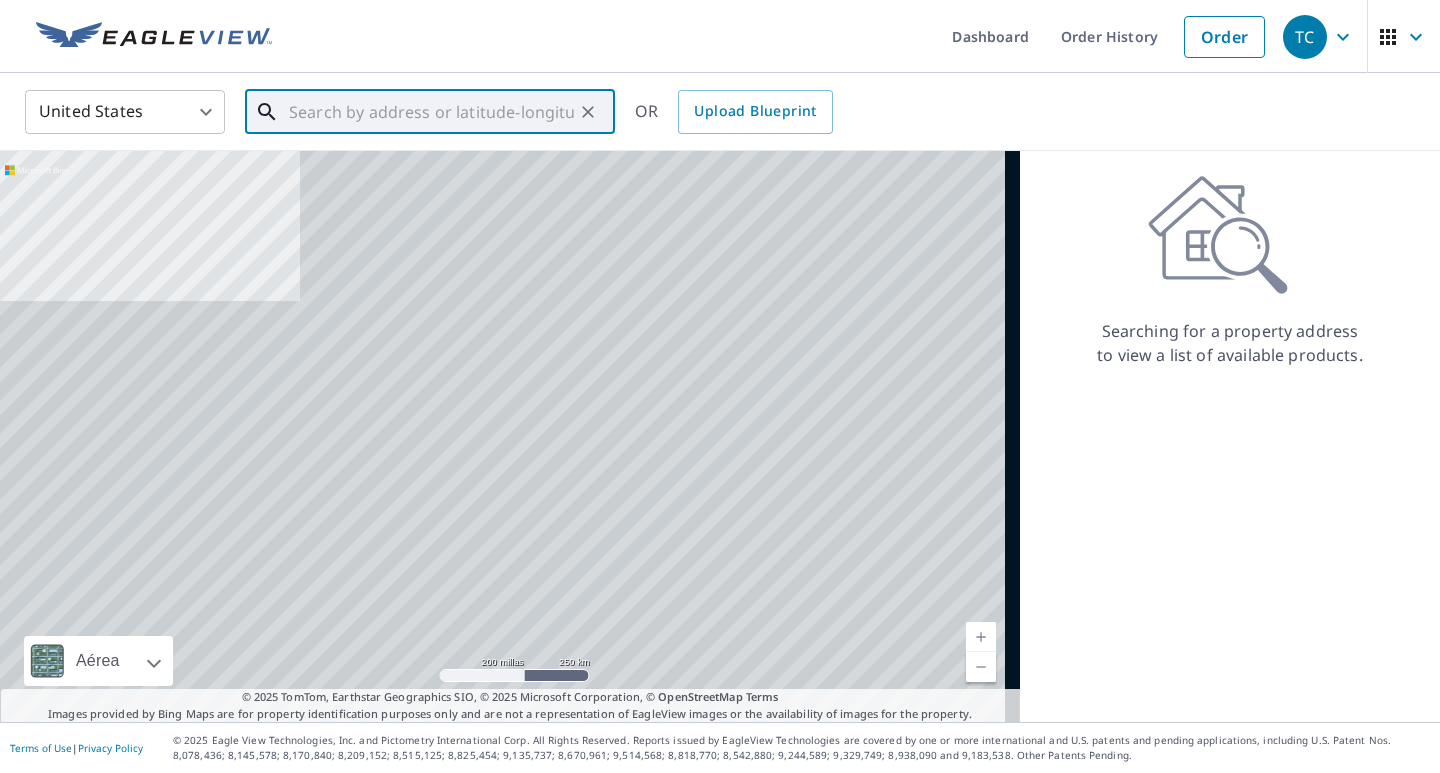 paste on "[NUMBER] [STREET] [CITY], [STATE] [POSTAL_CODE]" 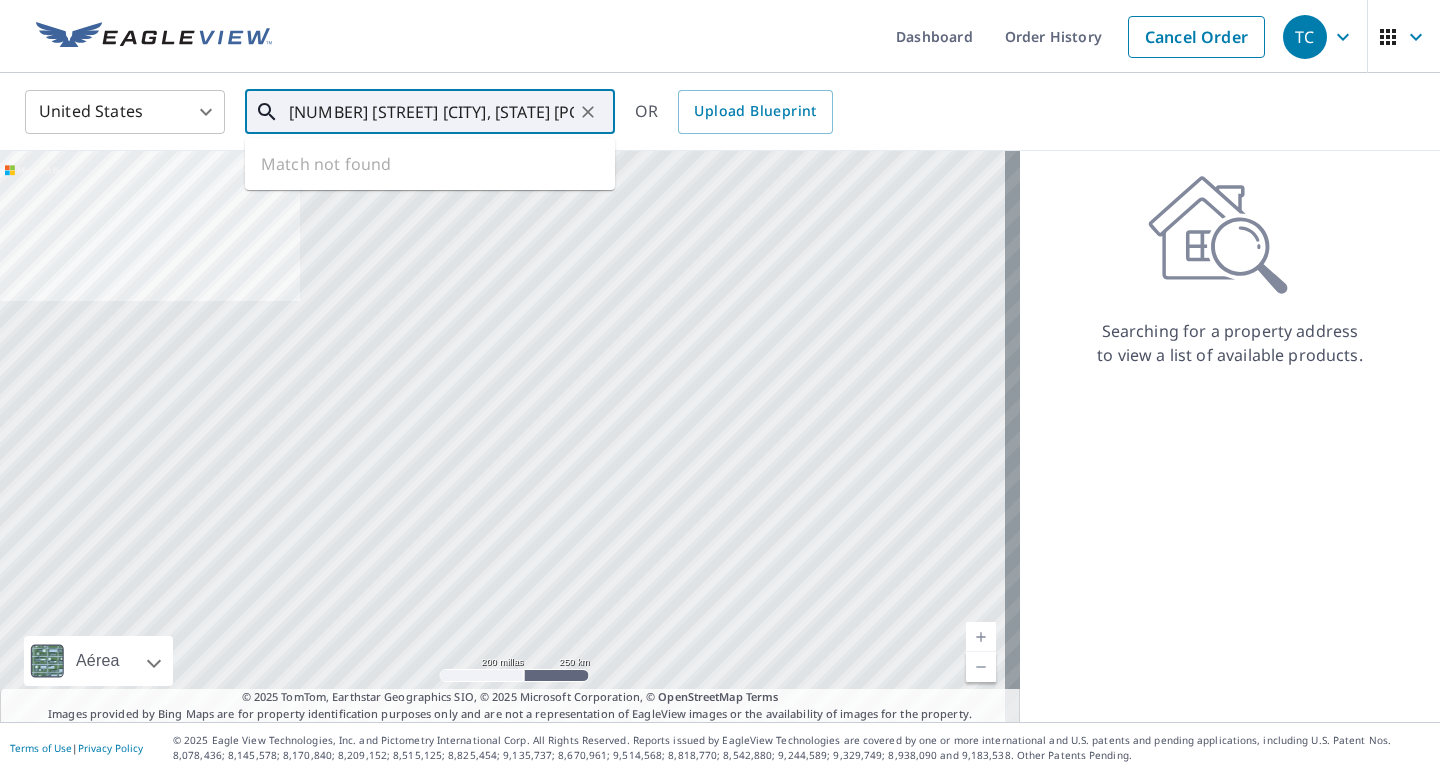 scroll, scrollTop: 0, scrollLeft: 58, axis: horizontal 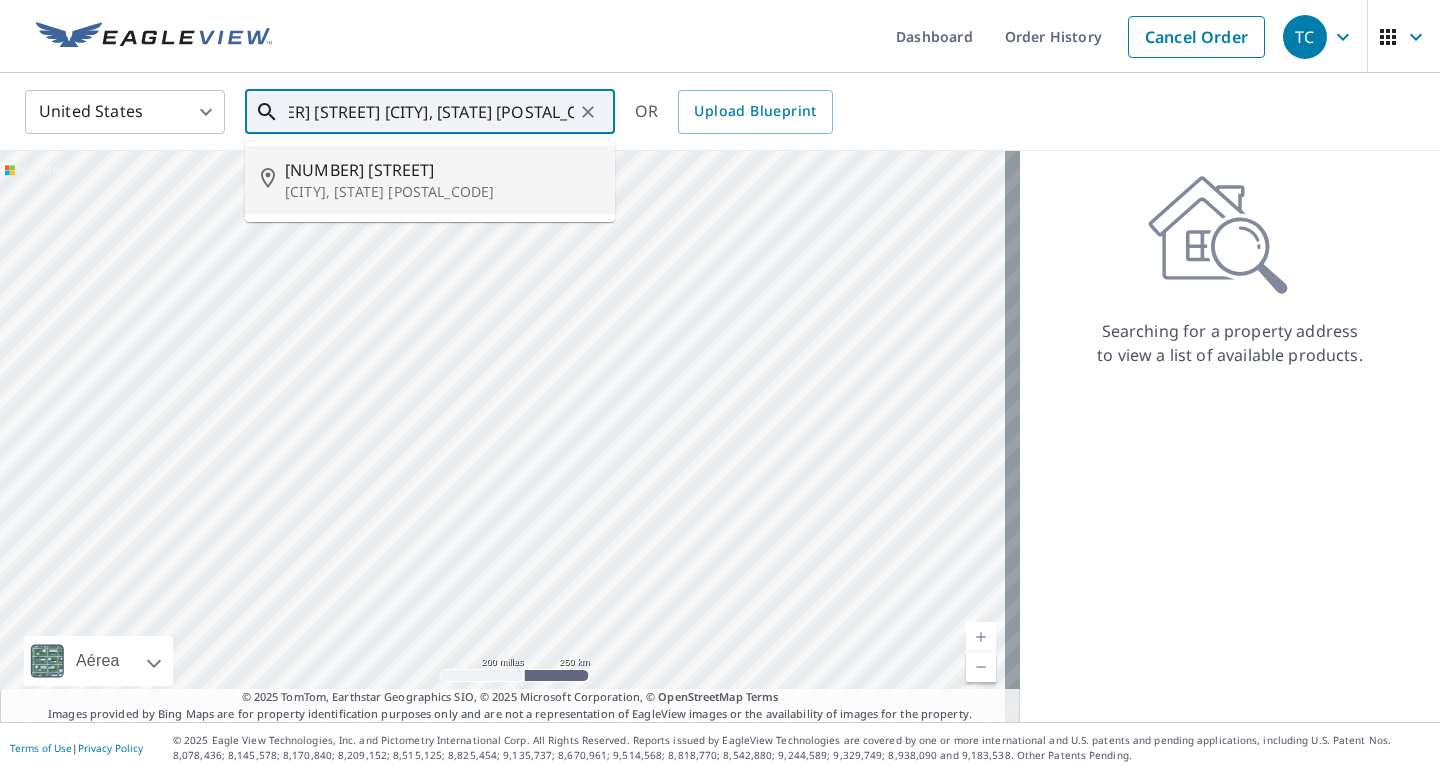 click on "[CITY], [STATE] [POSTAL_CODE]" at bounding box center (442, 192) 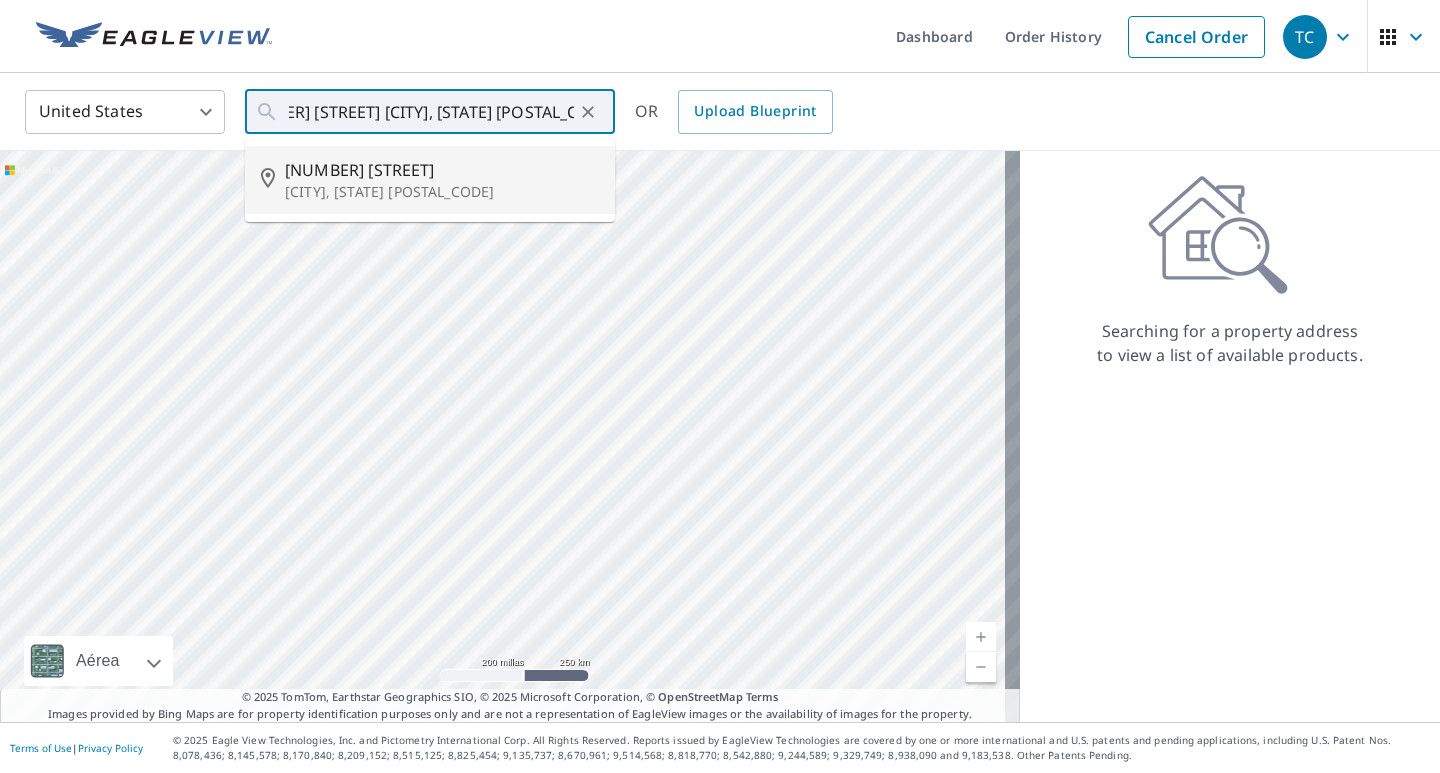 type on "[NUMBER] [STREET] [CITY], [STATE] [POSTAL_CODE]" 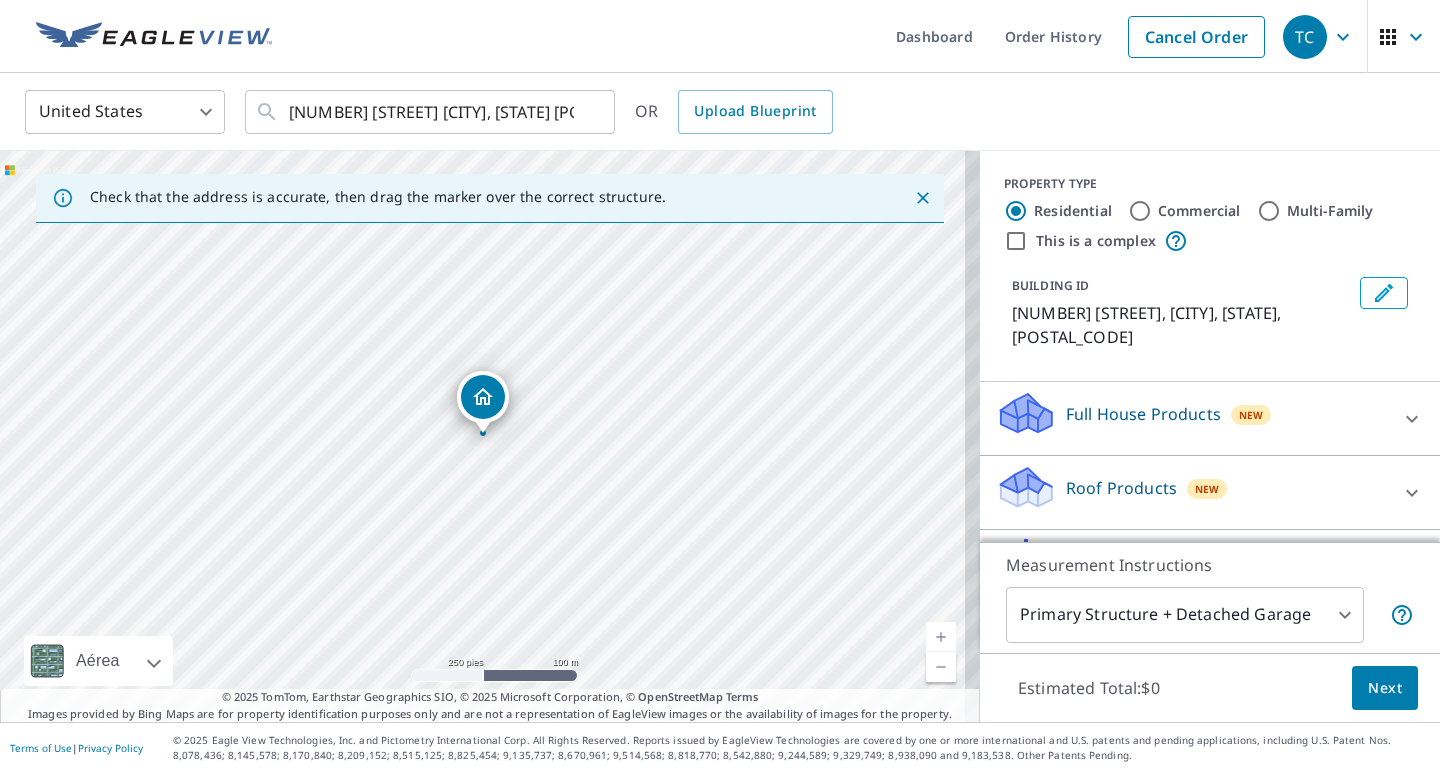 click on "Roof Products New" at bounding box center (1192, 492) 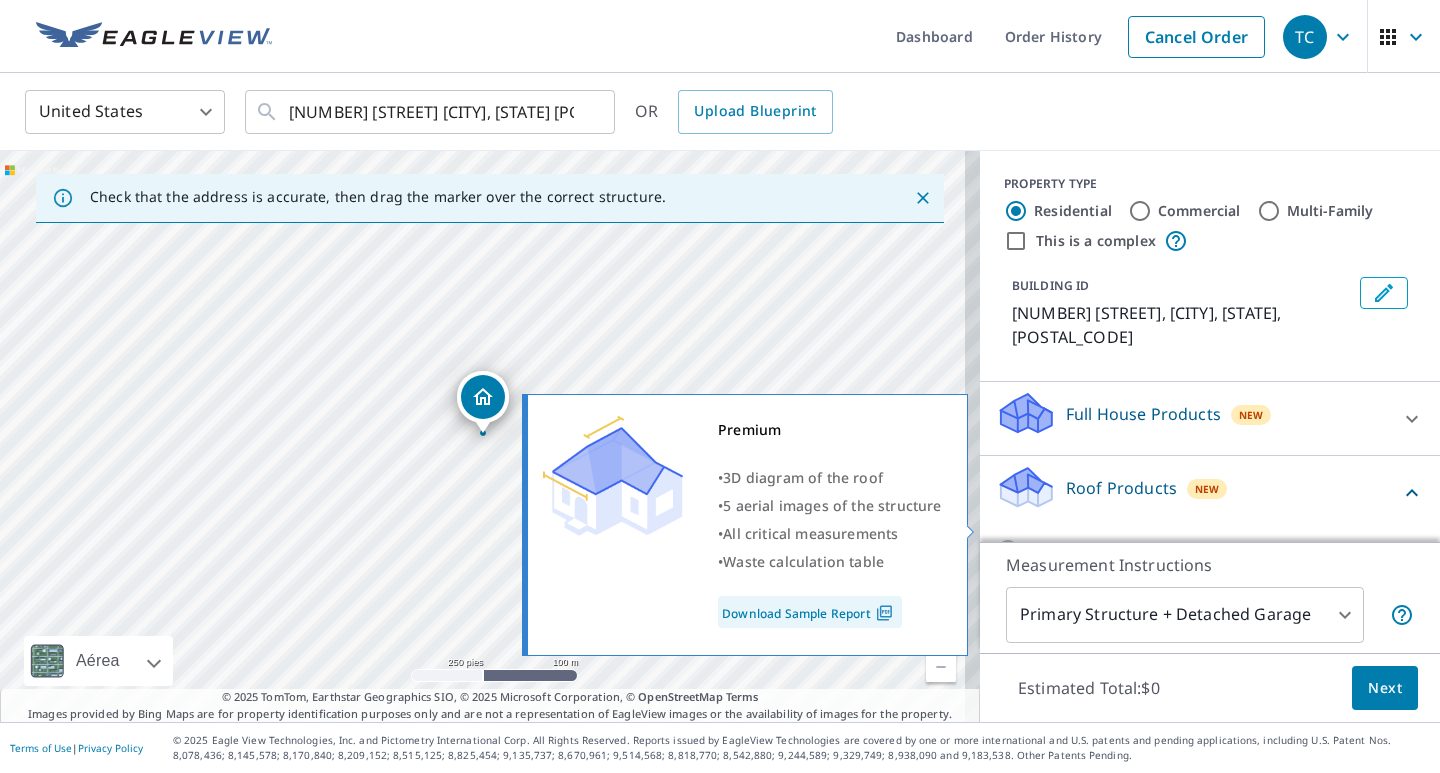 click on "Premium $0" at bounding box center (1011, 550) 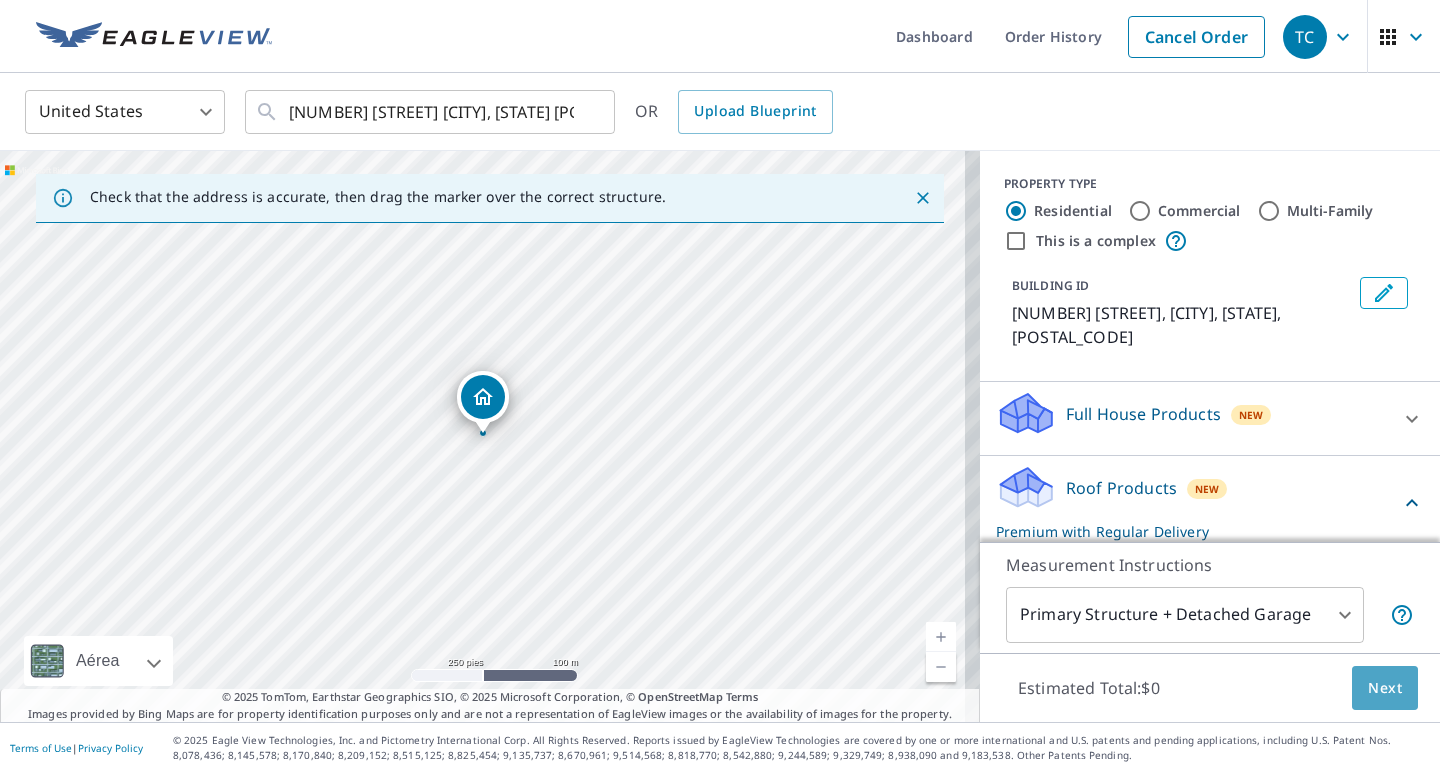 click on "Next" at bounding box center (1385, 688) 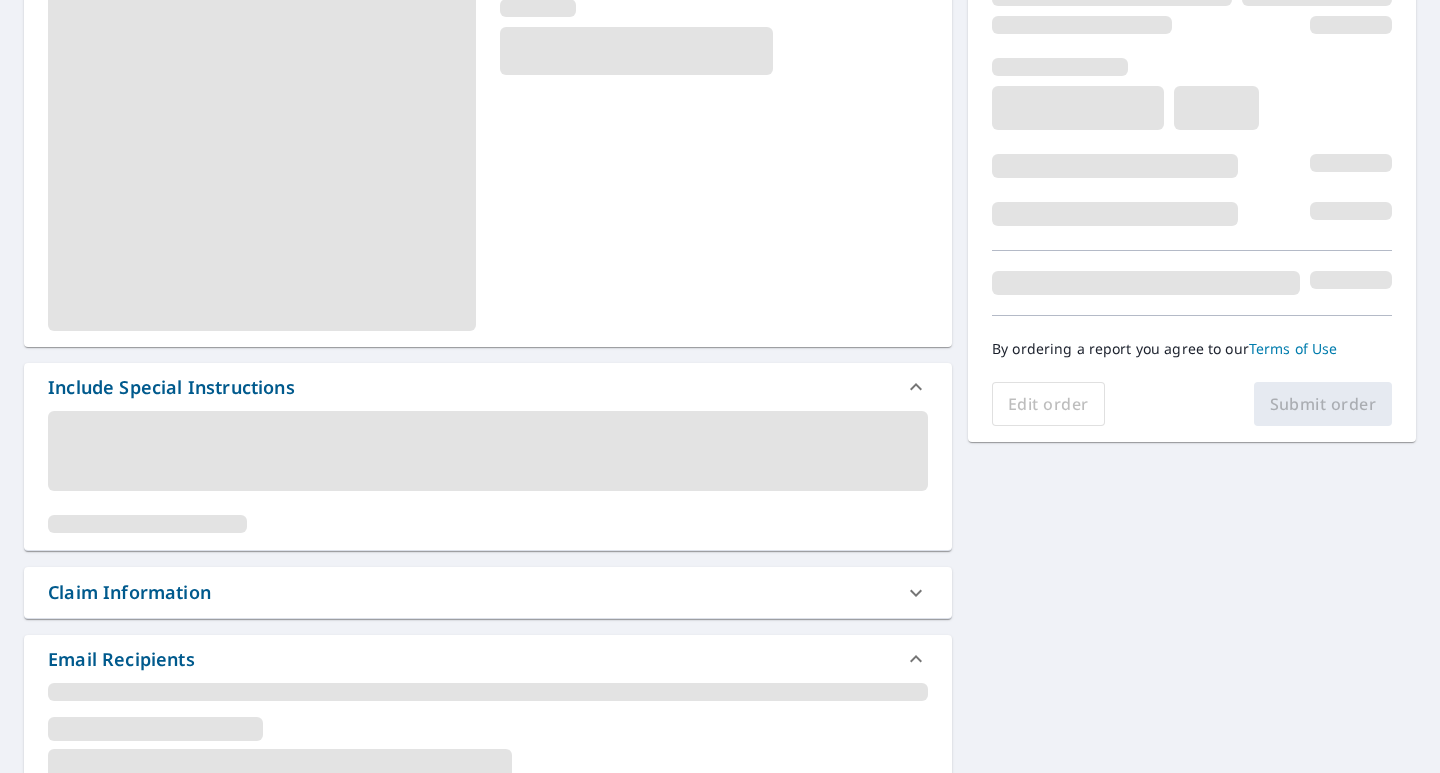 scroll, scrollTop: 400, scrollLeft: 0, axis: vertical 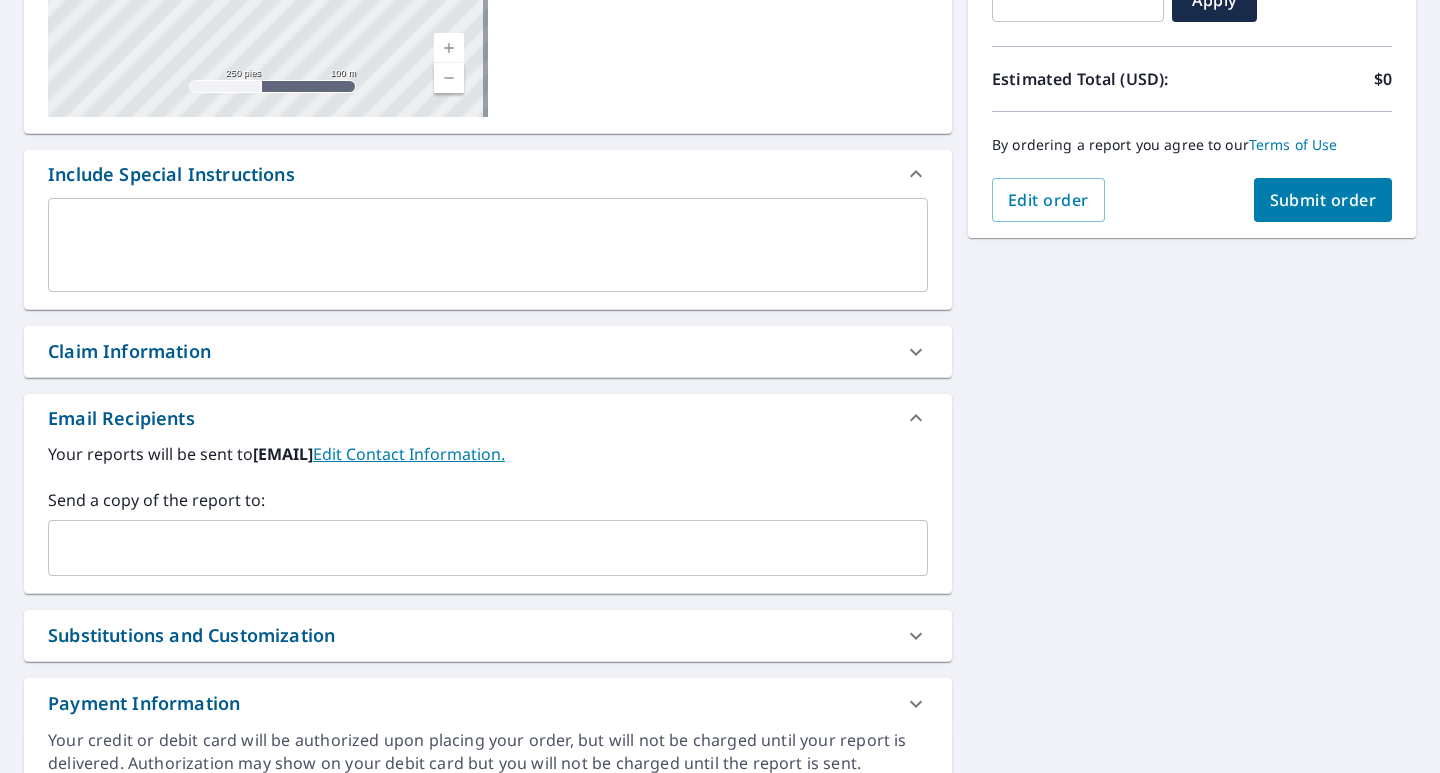 click at bounding box center [473, 548] 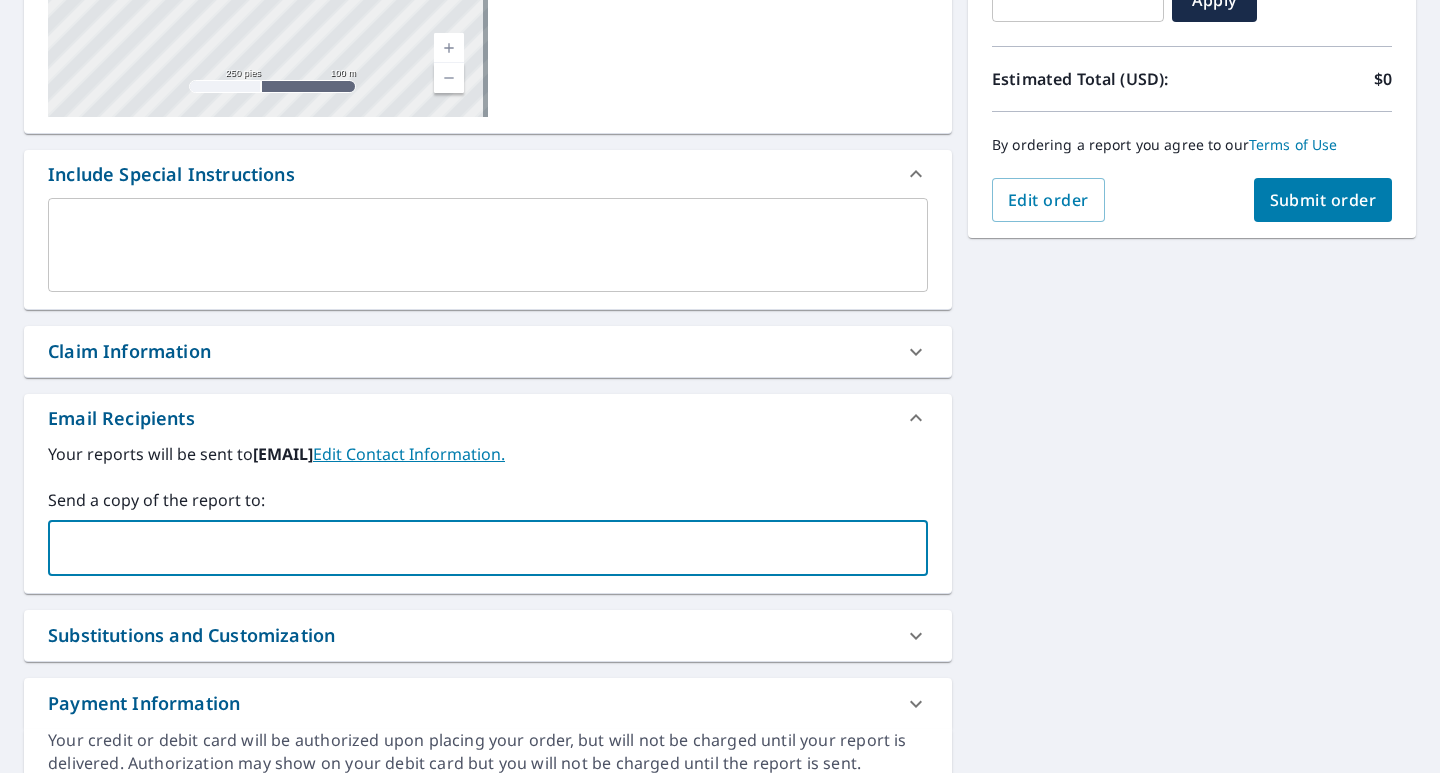 type on "[EMAIL]" 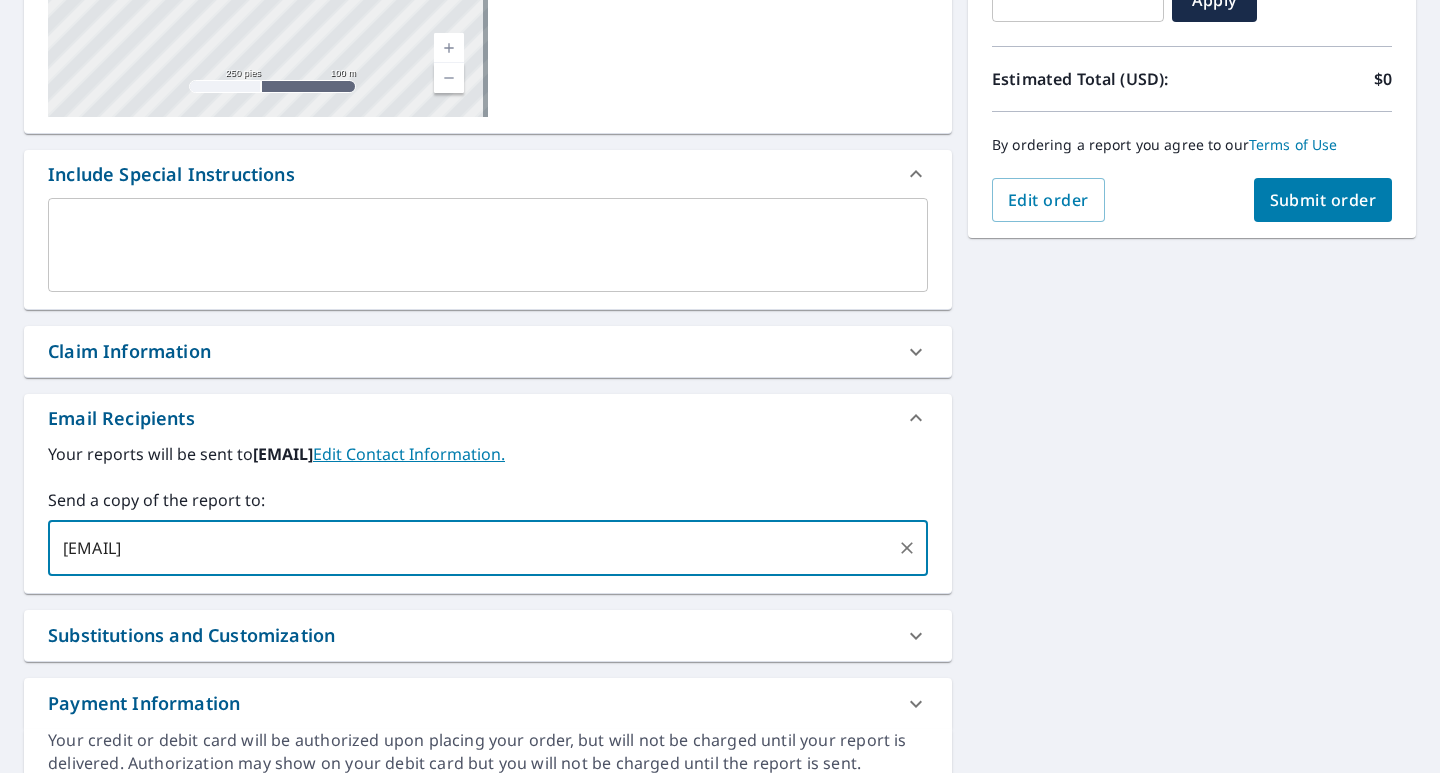 type 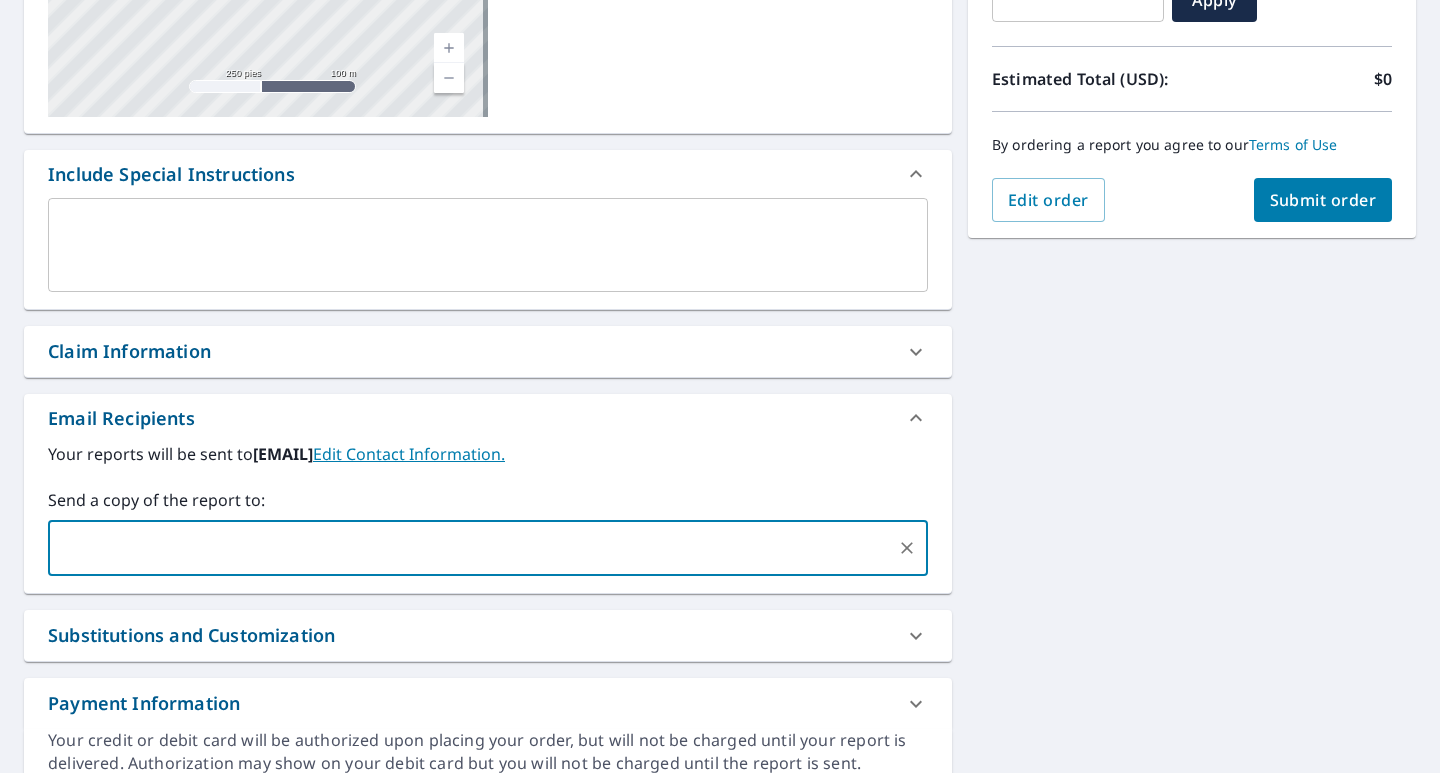 click on "Submit order" at bounding box center (1323, 200) 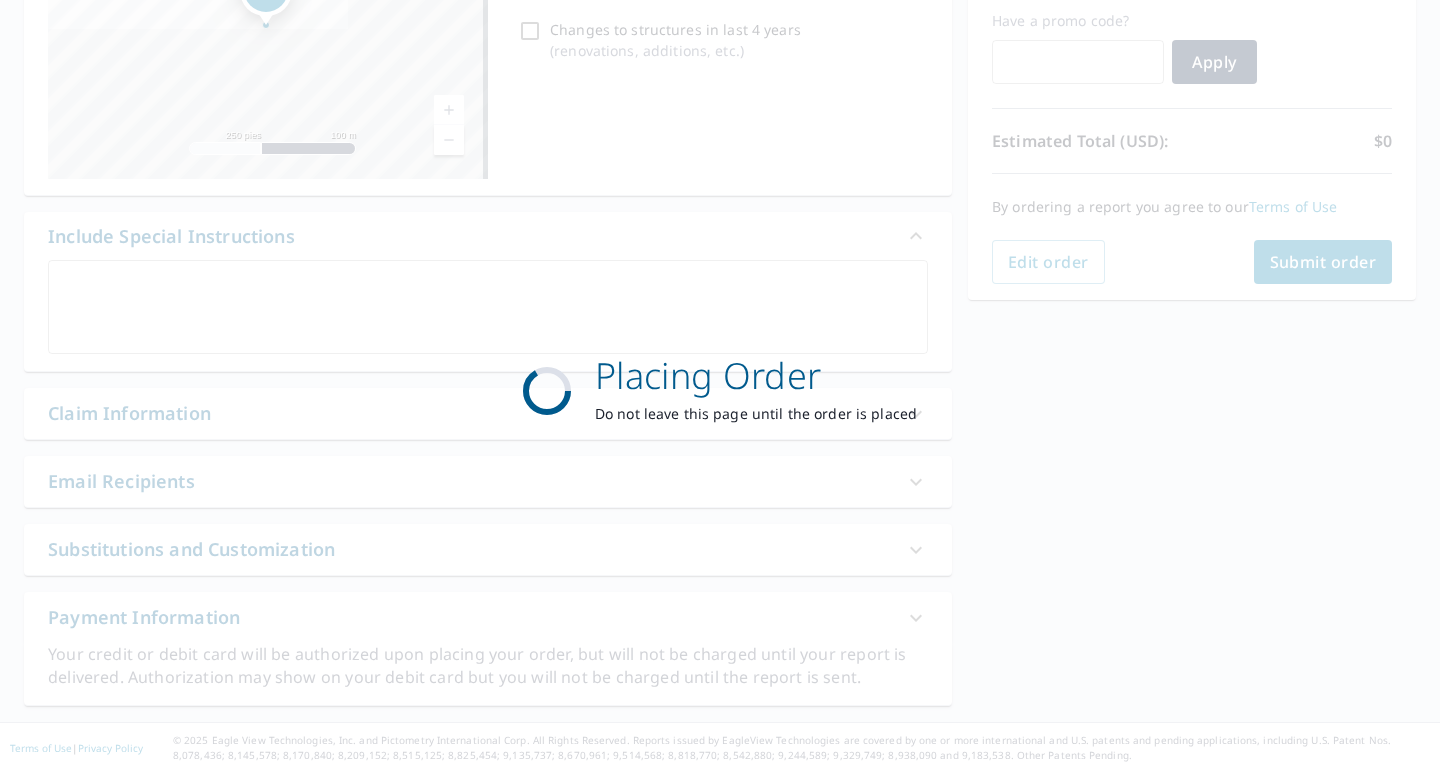 scroll, scrollTop: 338, scrollLeft: 0, axis: vertical 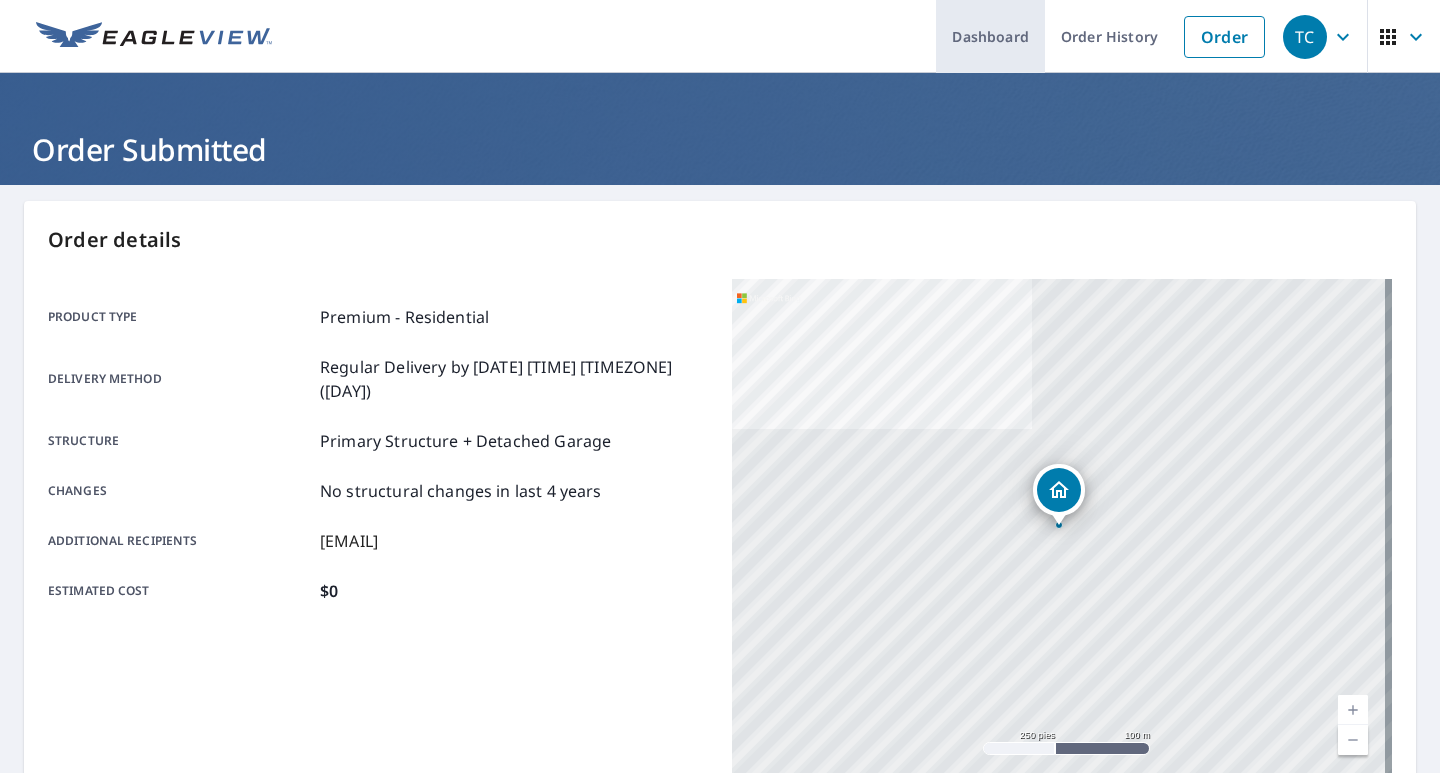 click on "Dashboard" at bounding box center (990, 36) 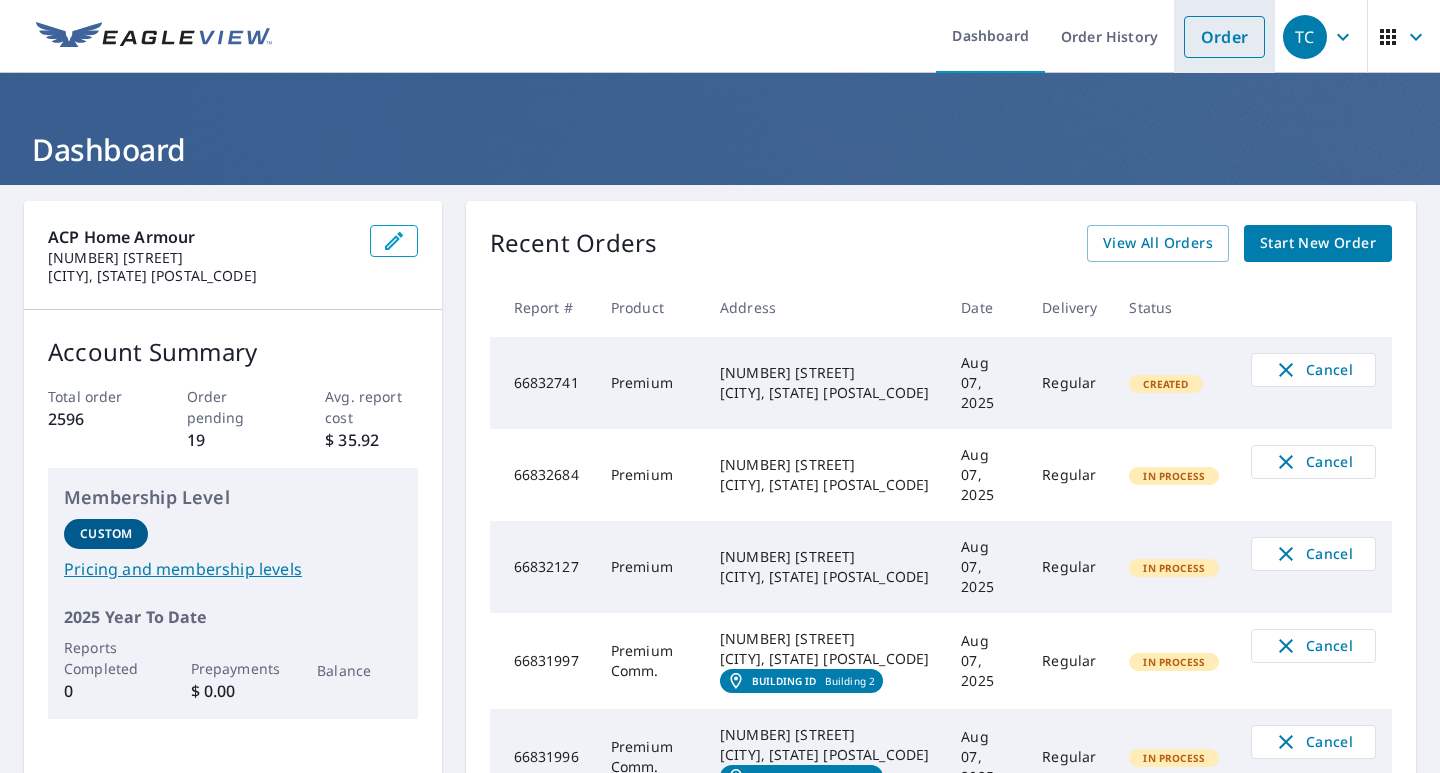 click on "Order" at bounding box center [1224, 37] 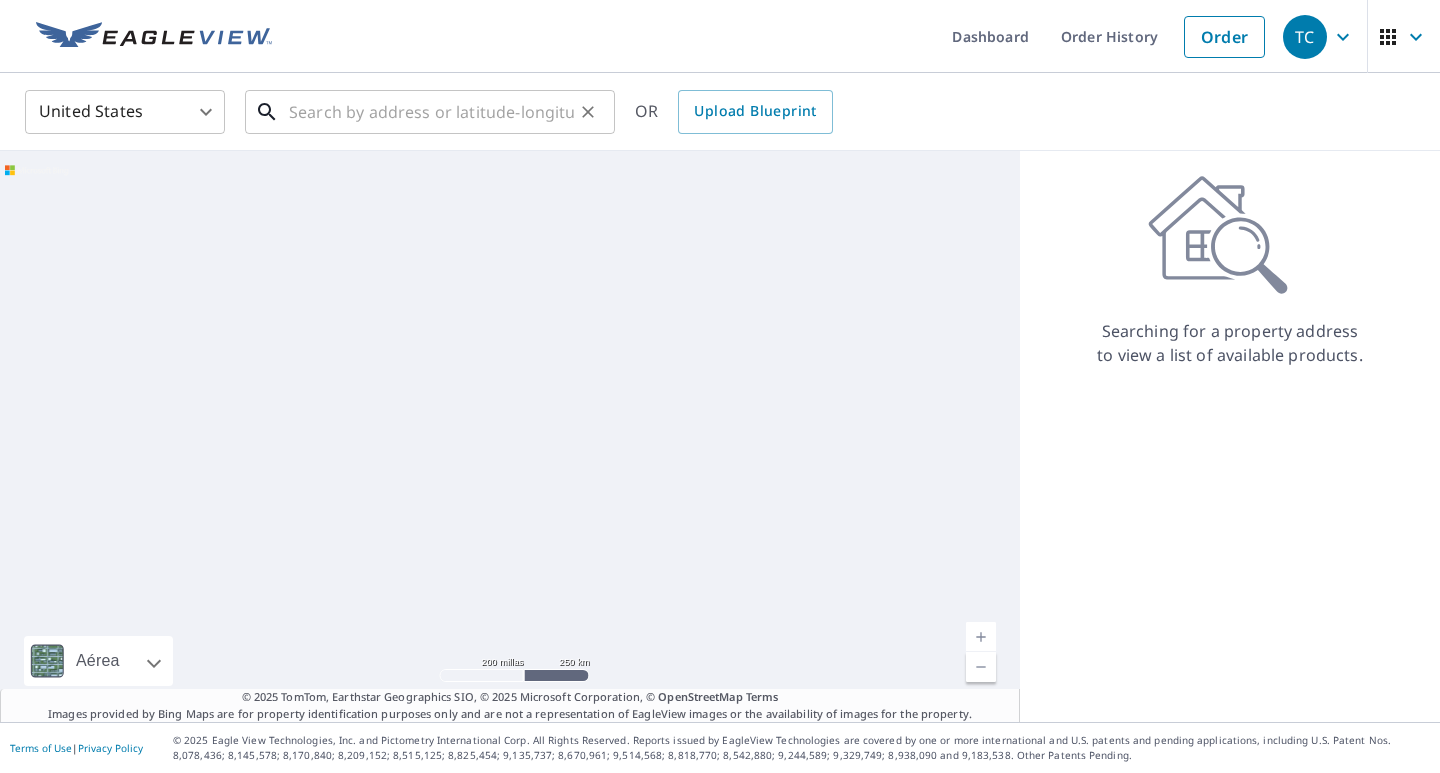 click at bounding box center [431, 112] 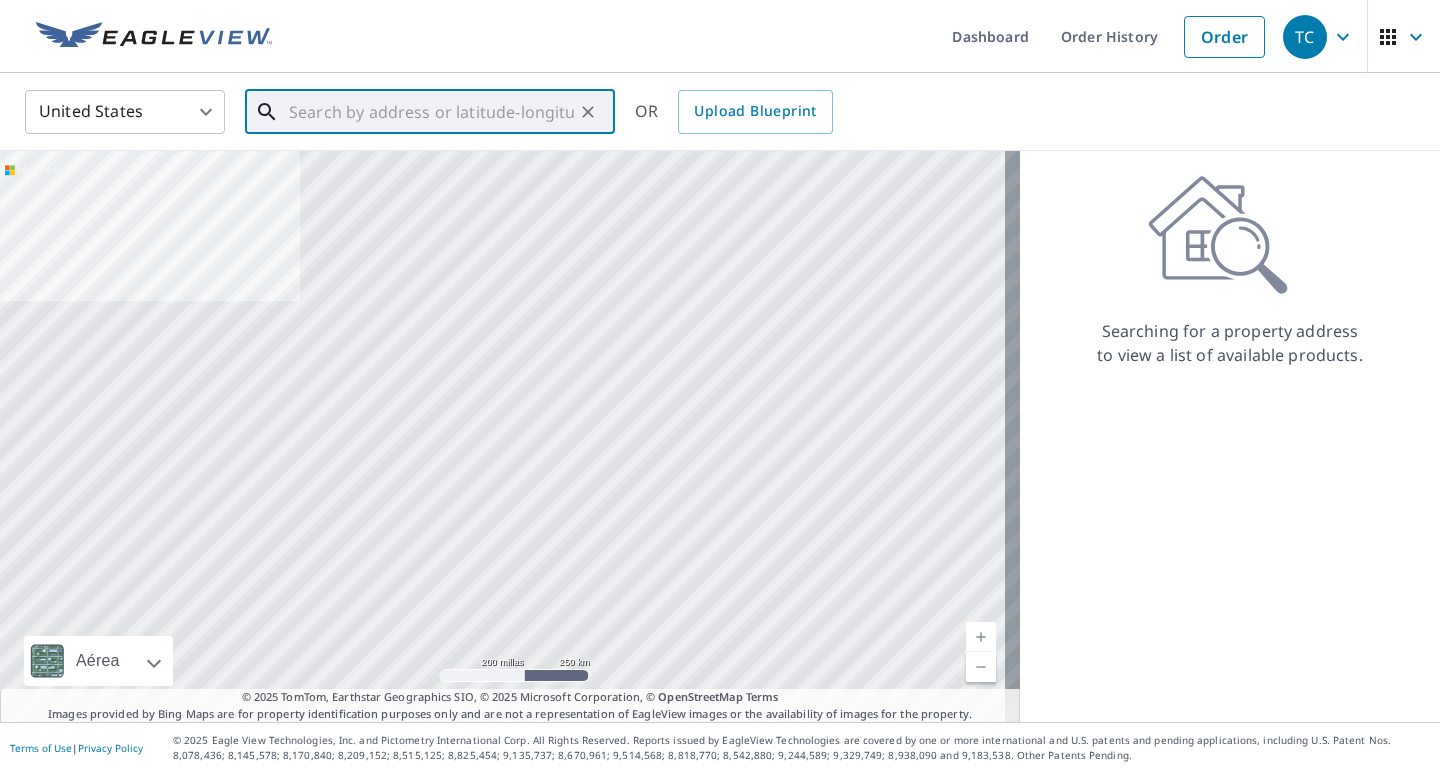 paste on "[NUMBER] [STREET] [CITY], [STATE] [POSTAL_CODE]" 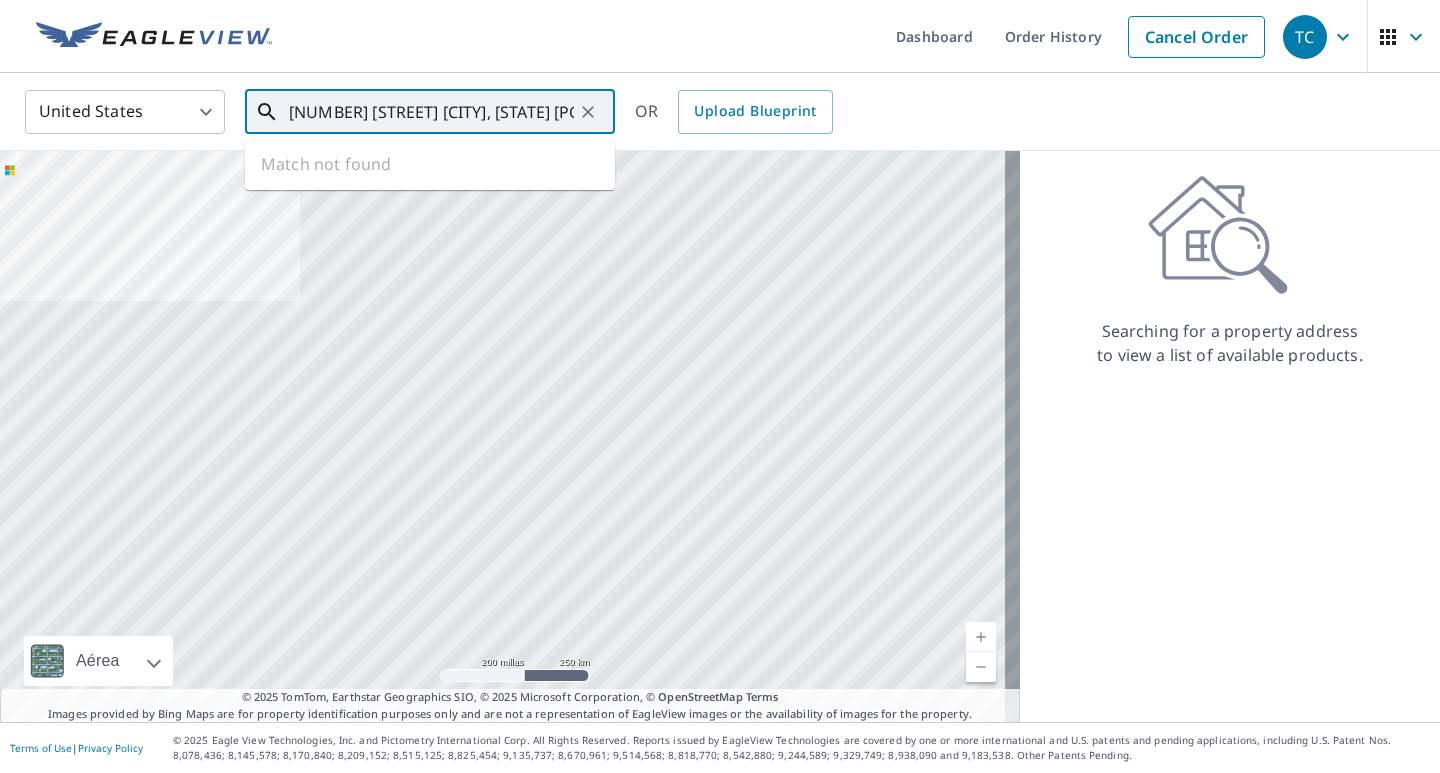 scroll, scrollTop: 0, scrollLeft: 117, axis: horizontal 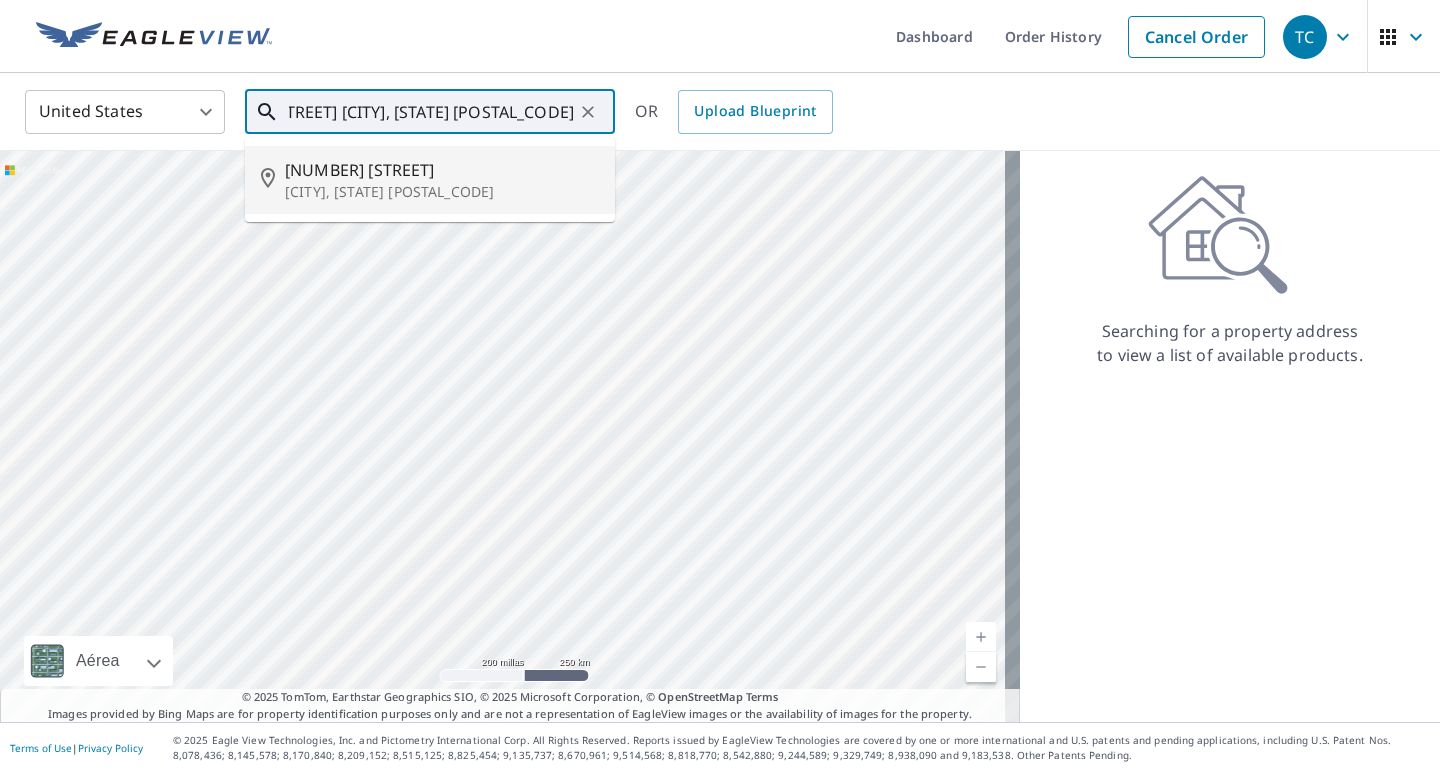 click on "[NUMBER] [STREET]" at bounding box center (442, 170) 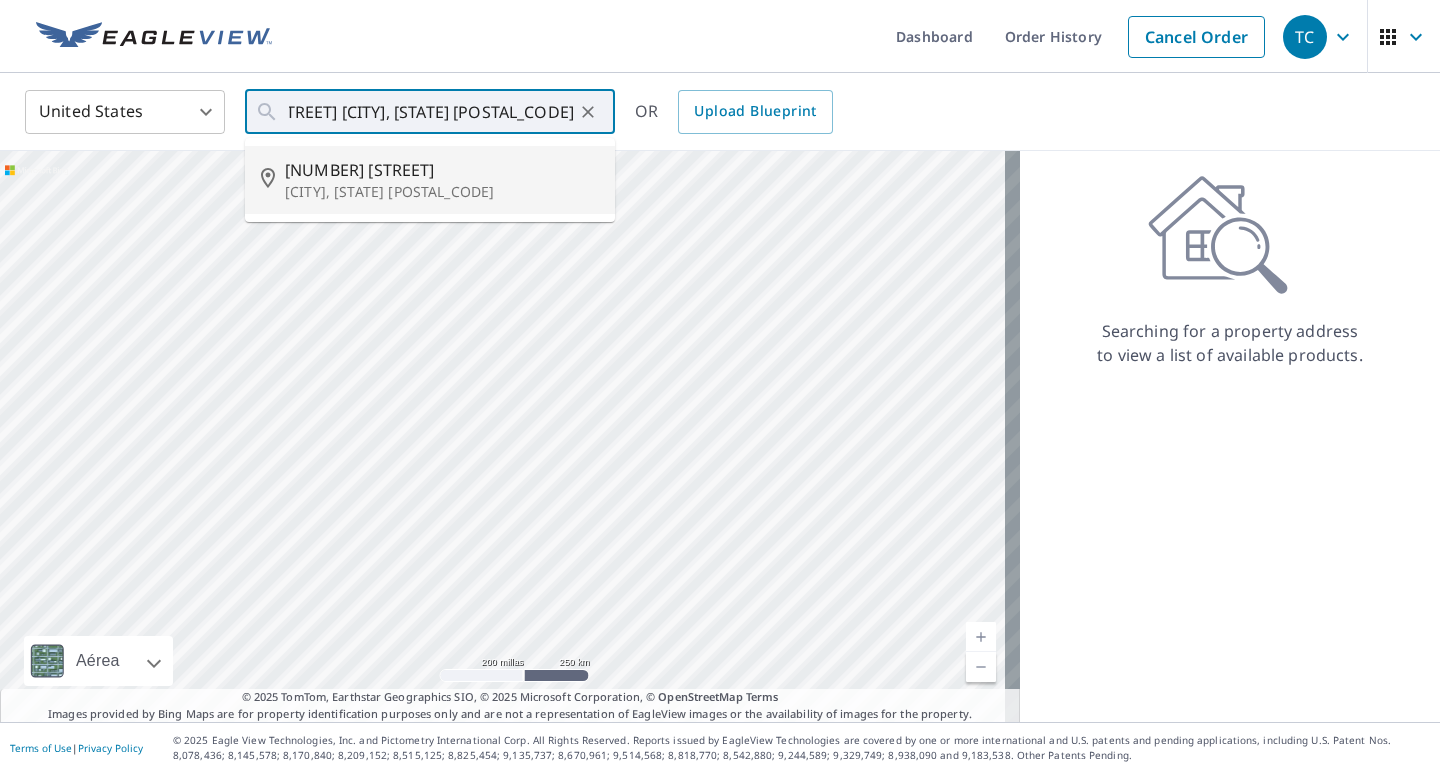 type on "[NUMBER] [STREET] [CITY], [STATE] [POSTAL_CODE]" 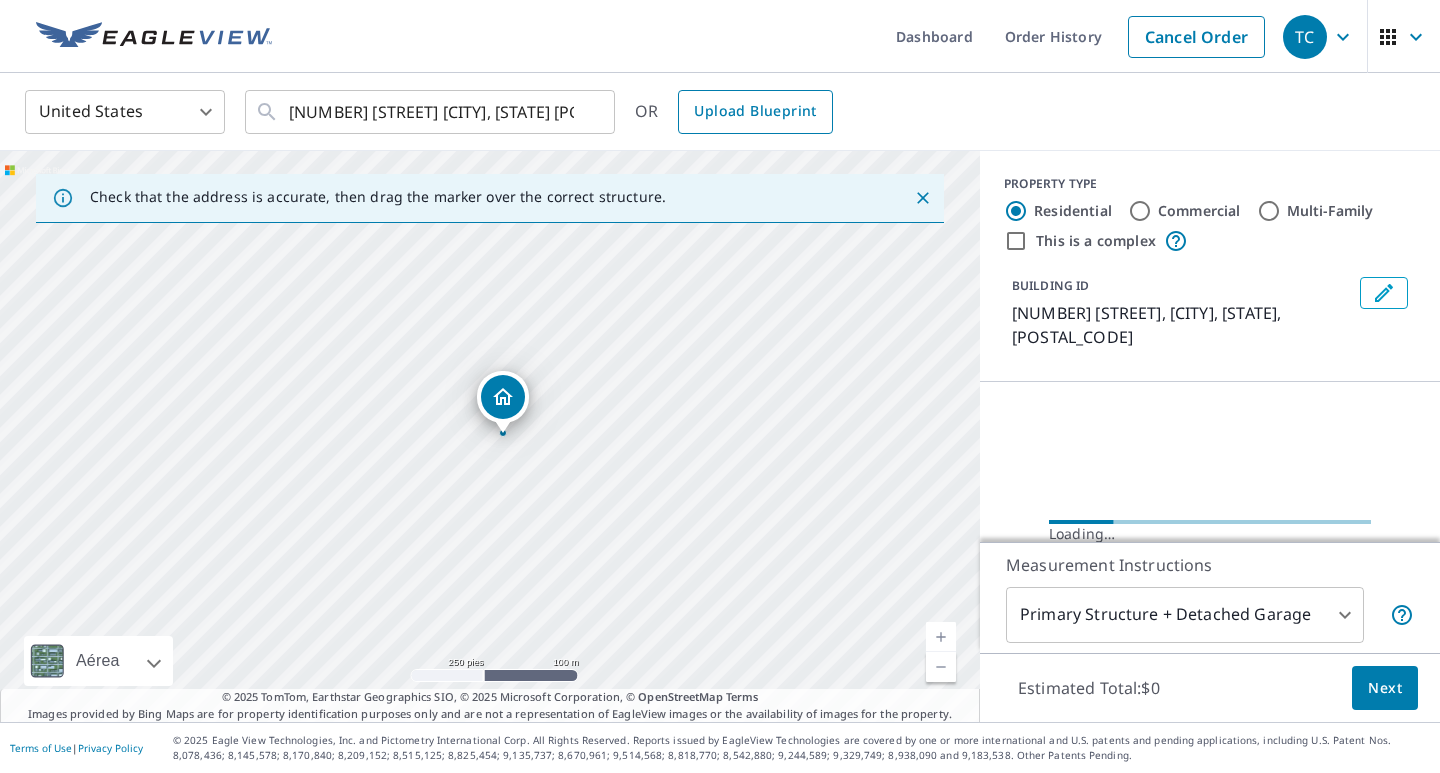 click on "Upload Blueprint" at bounding box center [755, 111] 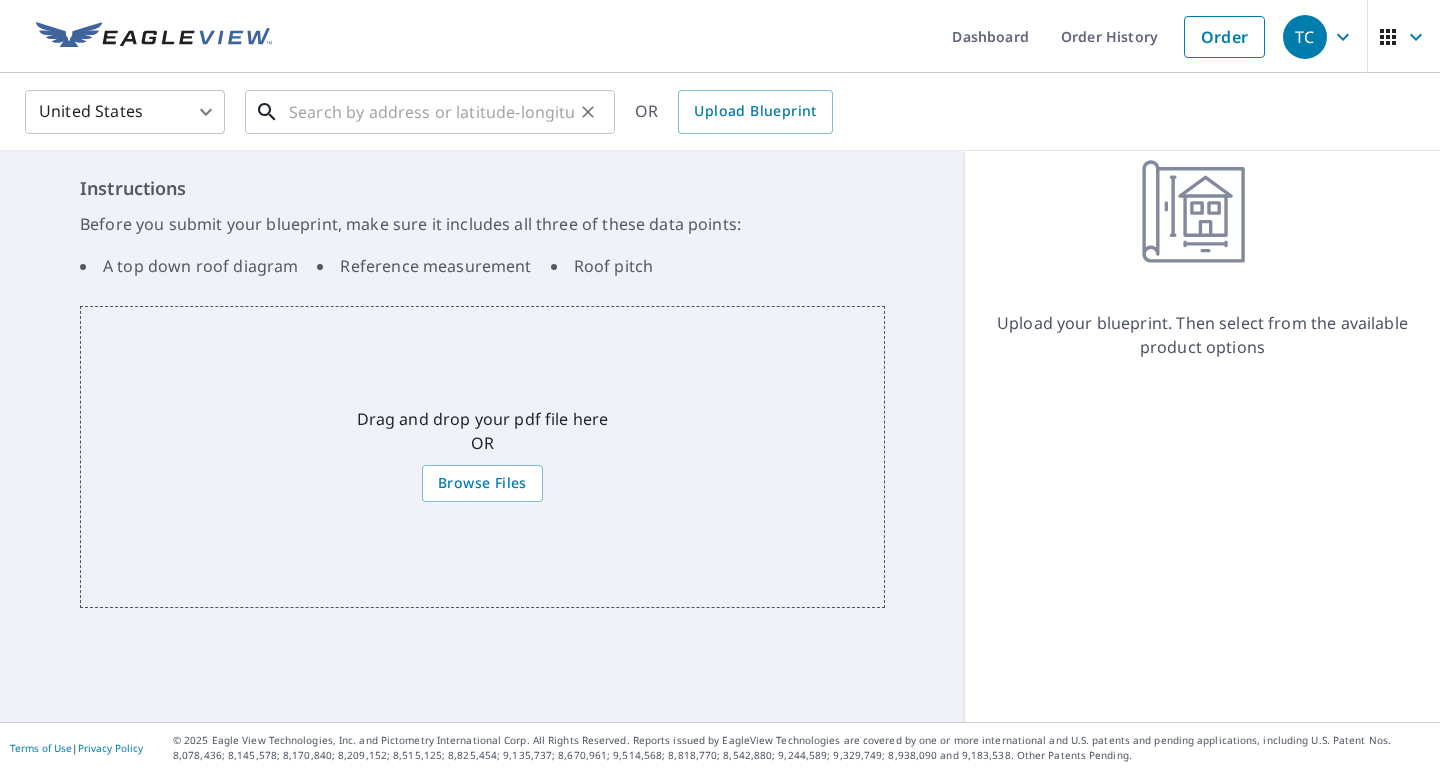 click at bounding box center [431, 112] 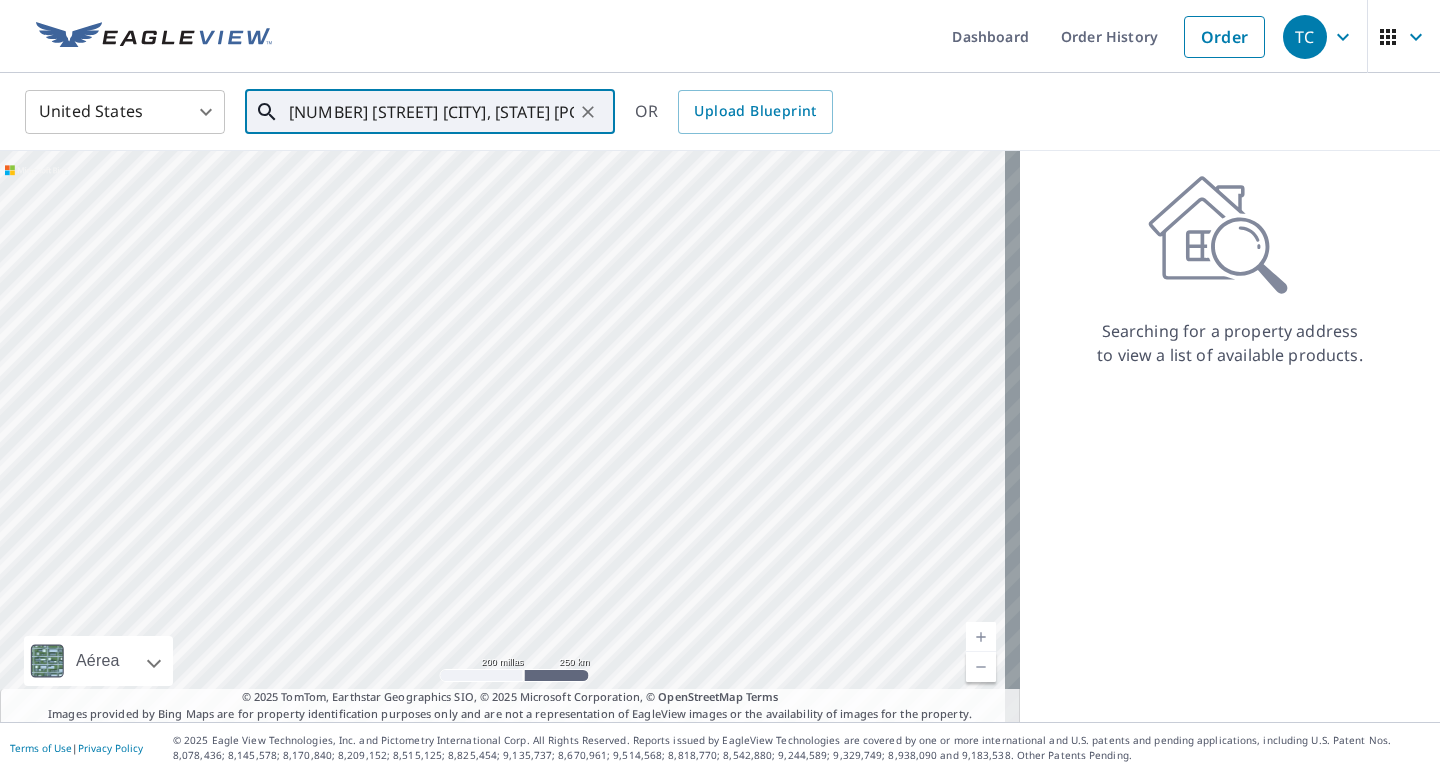 scroll, scrollTop: 0, scrollLeft: 117, axis: horizontal 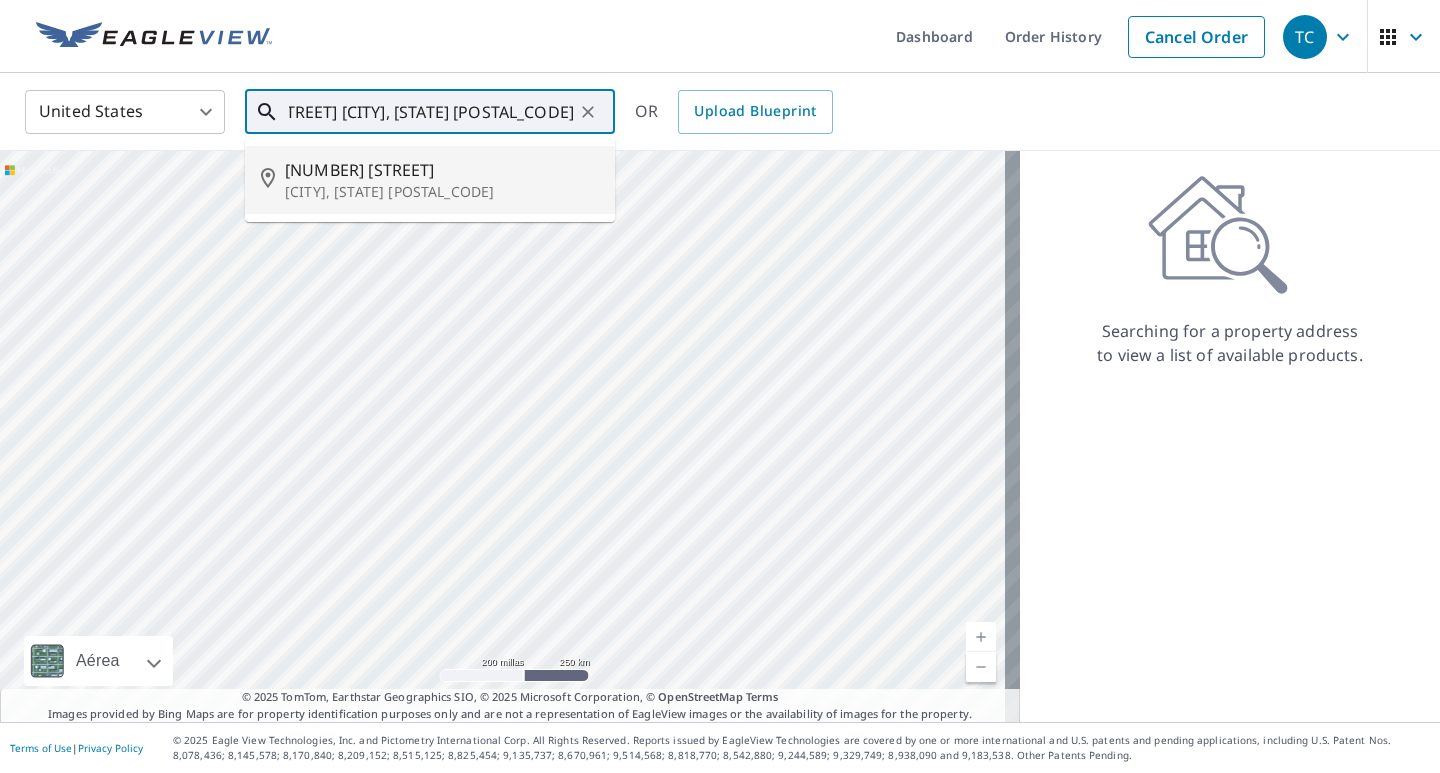 click on "[CITY], [STATE] [POSTAL_CODE]" at bounding box center (442, 192) 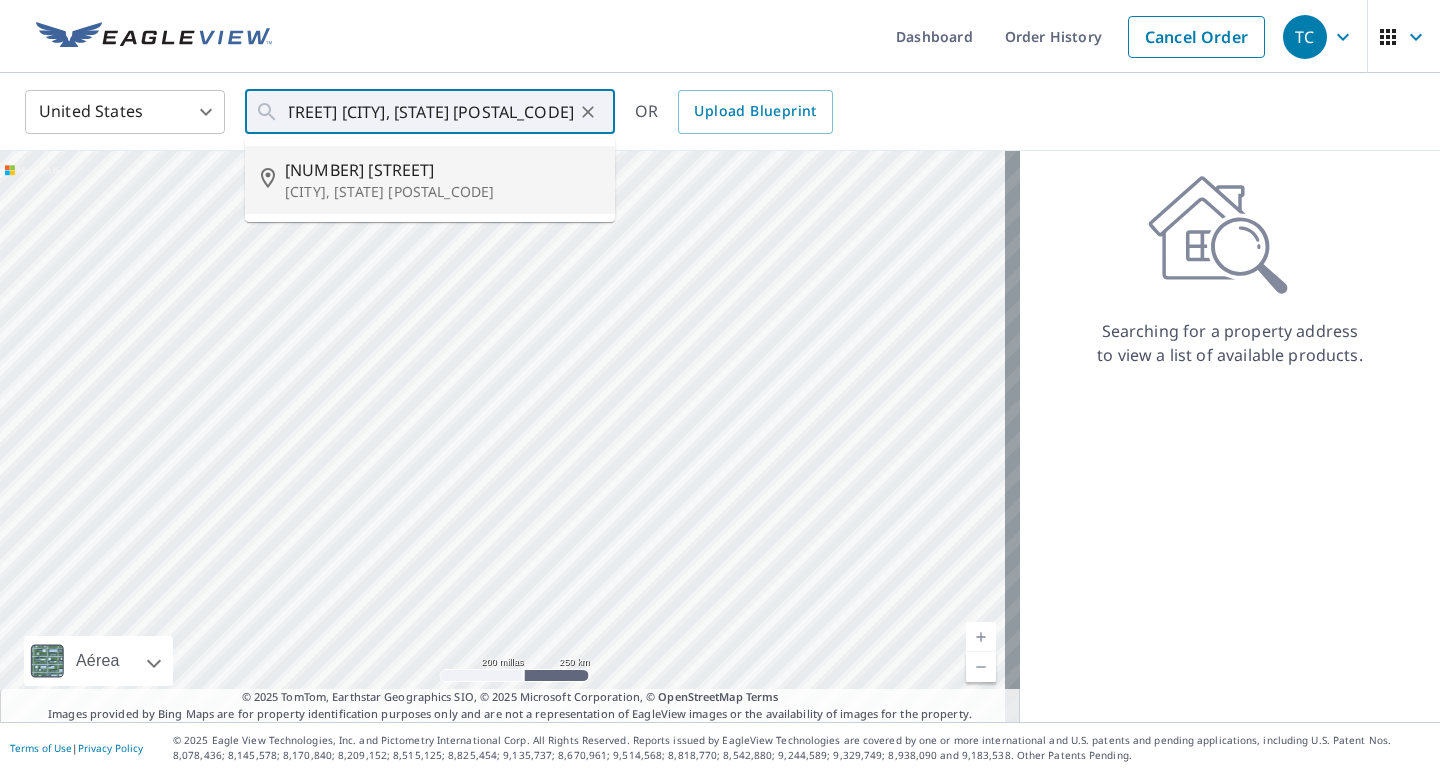 type on "[NUMBER] [STREET] [CITY], [STATE] [POSTAL_CODE]" 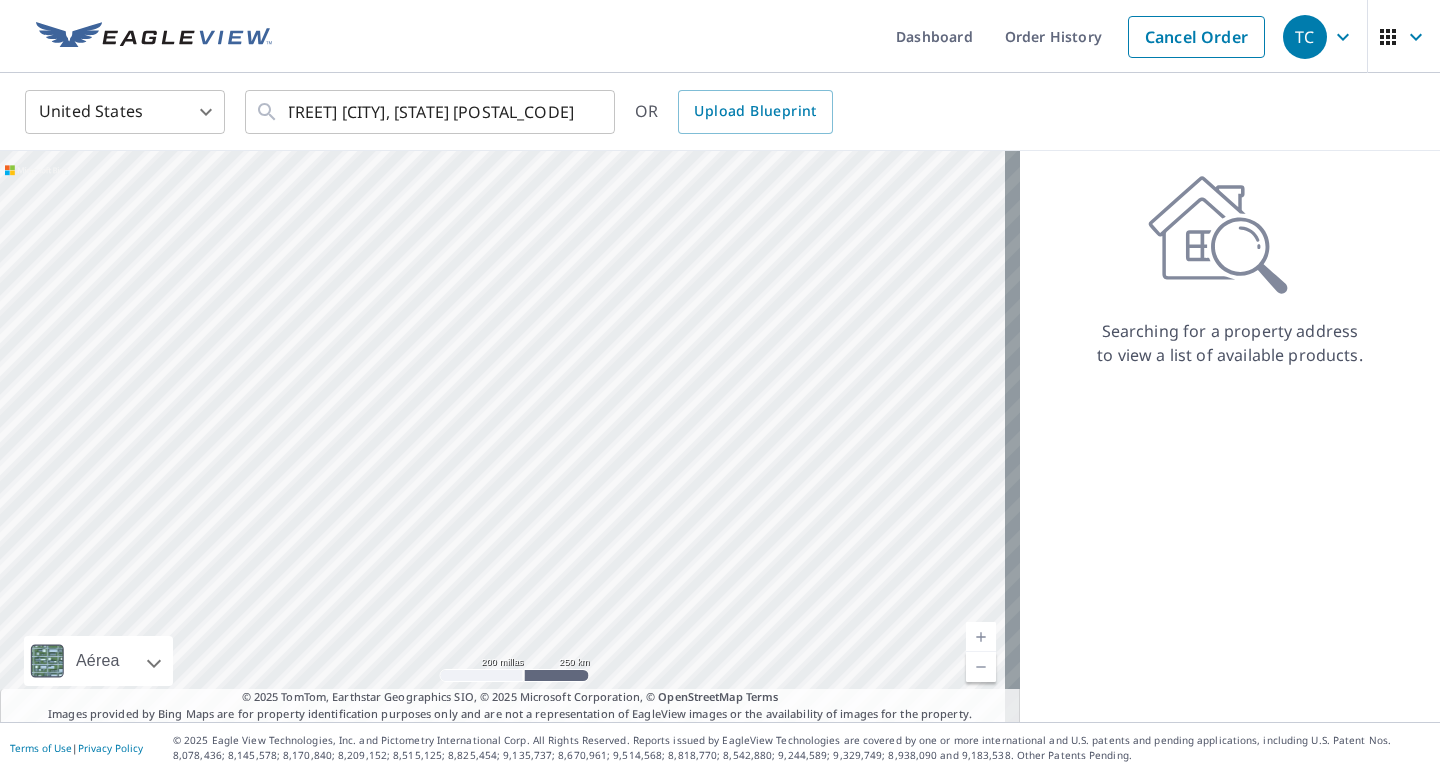 scroll, scrollTop: 0, scrollLeft: 0, axis: both 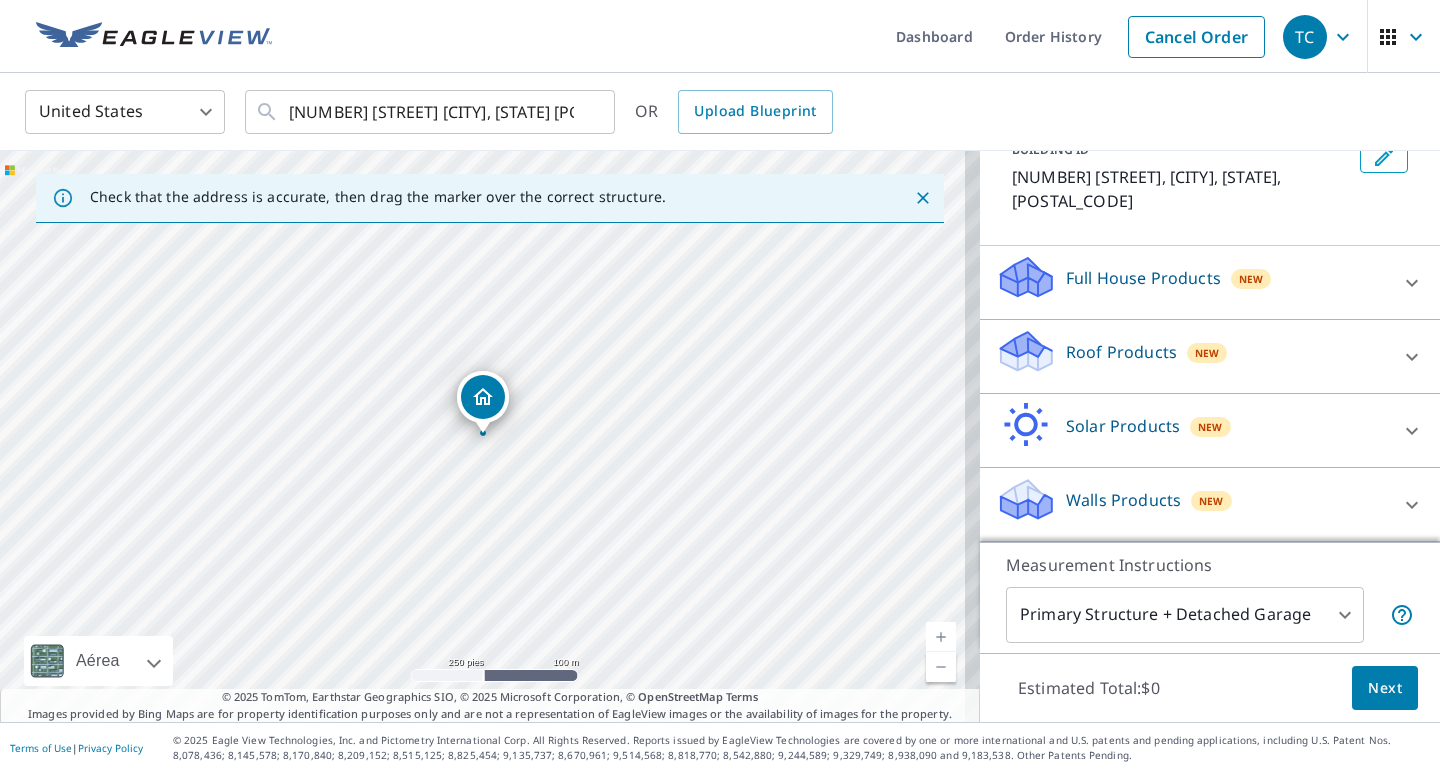 click on "Roof Products New" at bounding box center [1192, 356] 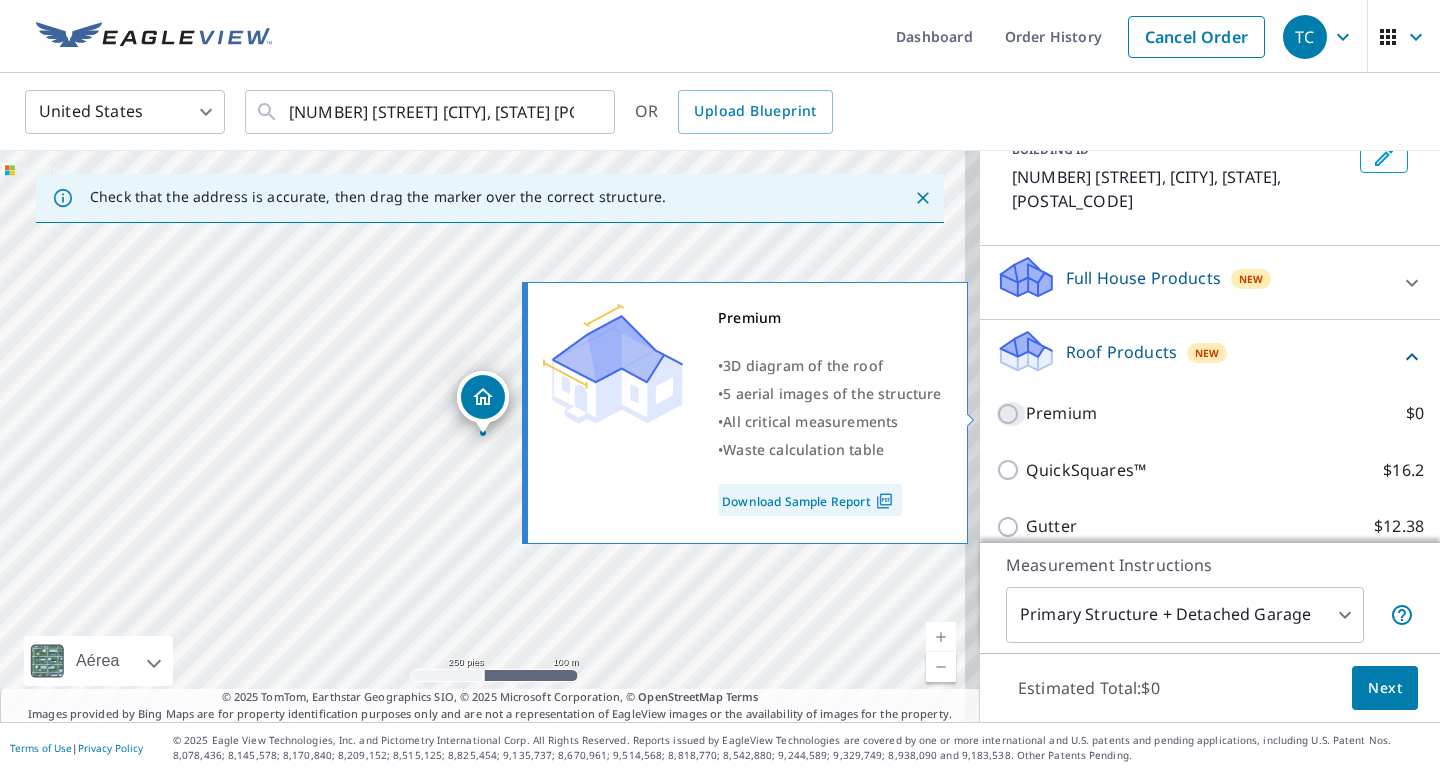 click on "Premium $0" at bounding box center [1011, 414] 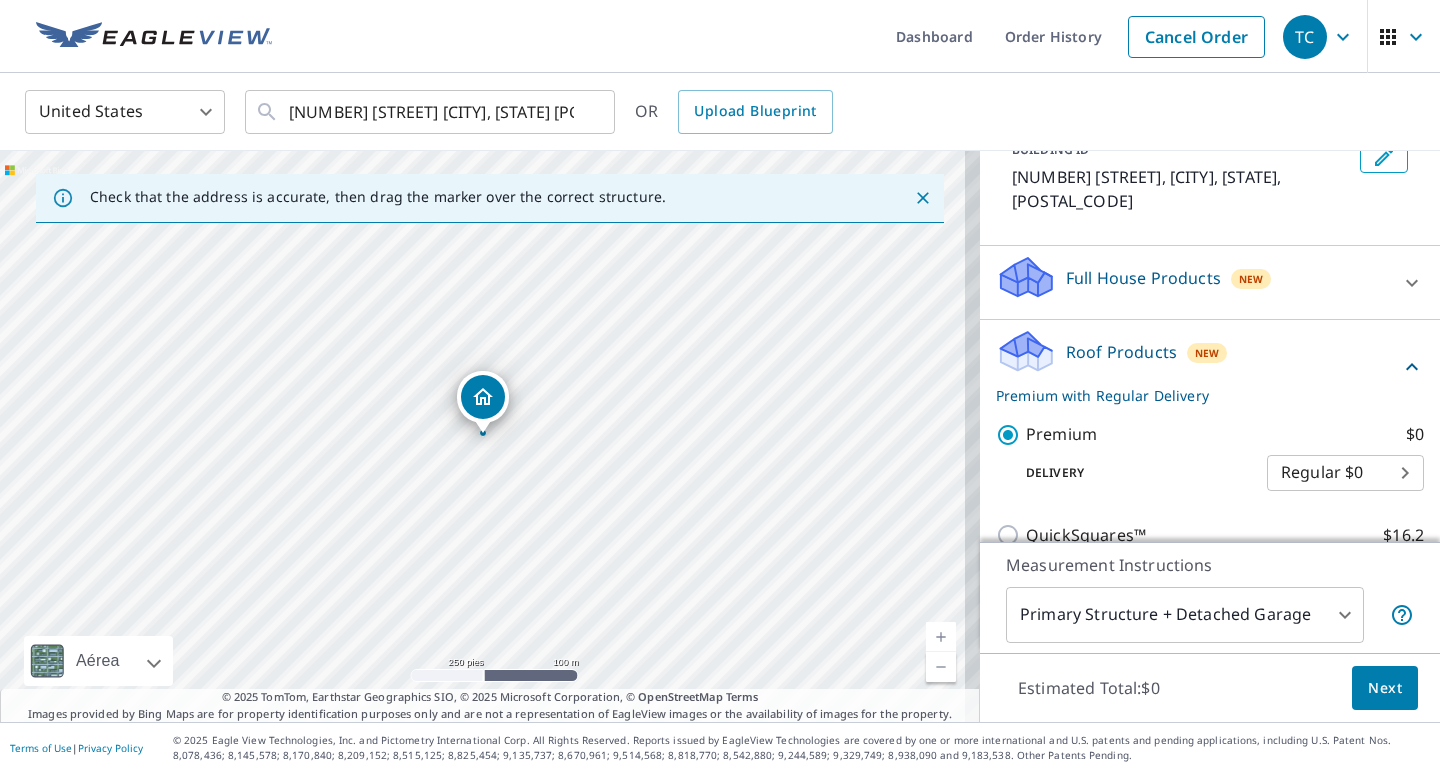click on "Next" at bounding box center [1385, 688] 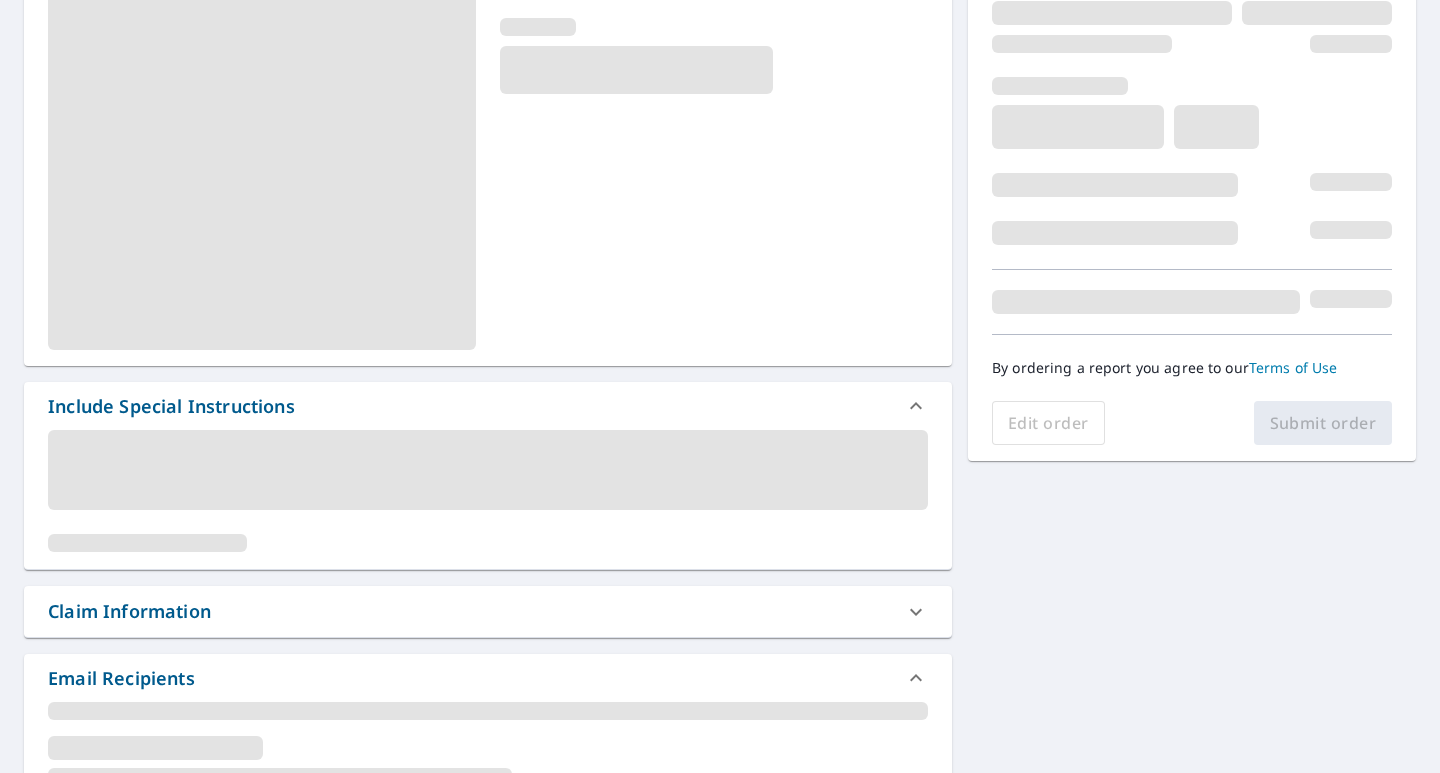 scroll, scrollTop: 300, scrollLeft: 0, axis: vertical 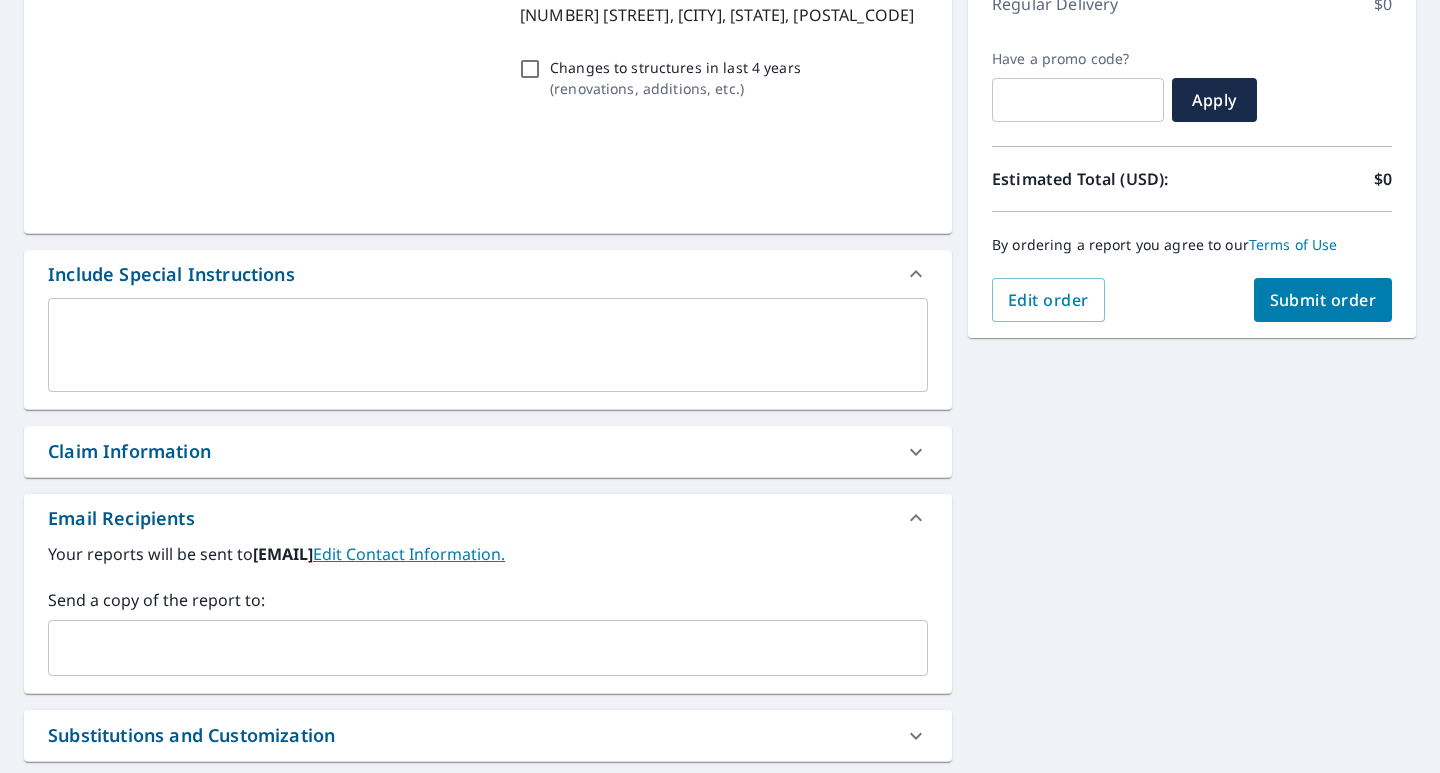 click at bounding box center (473, 648) 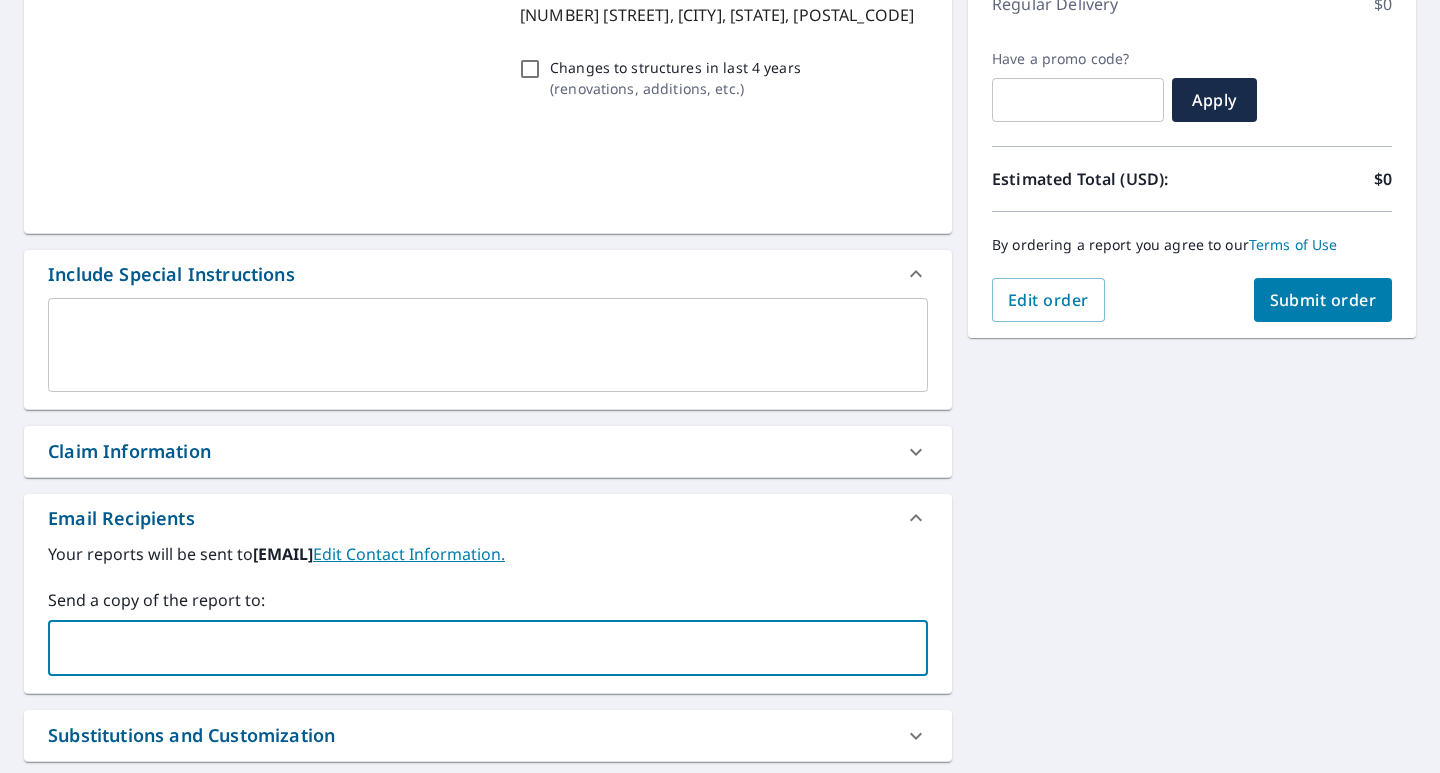 type on "[EMAIL]" 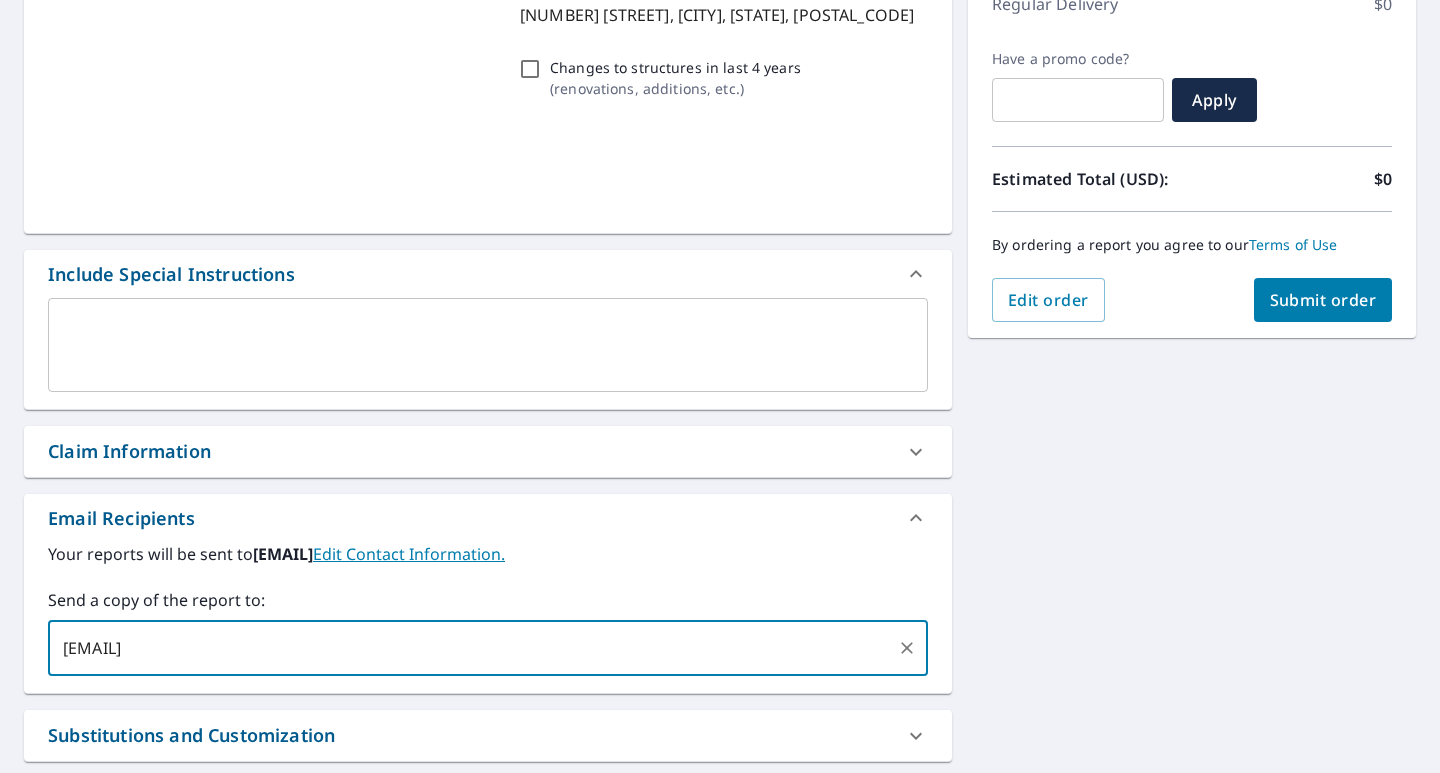 type 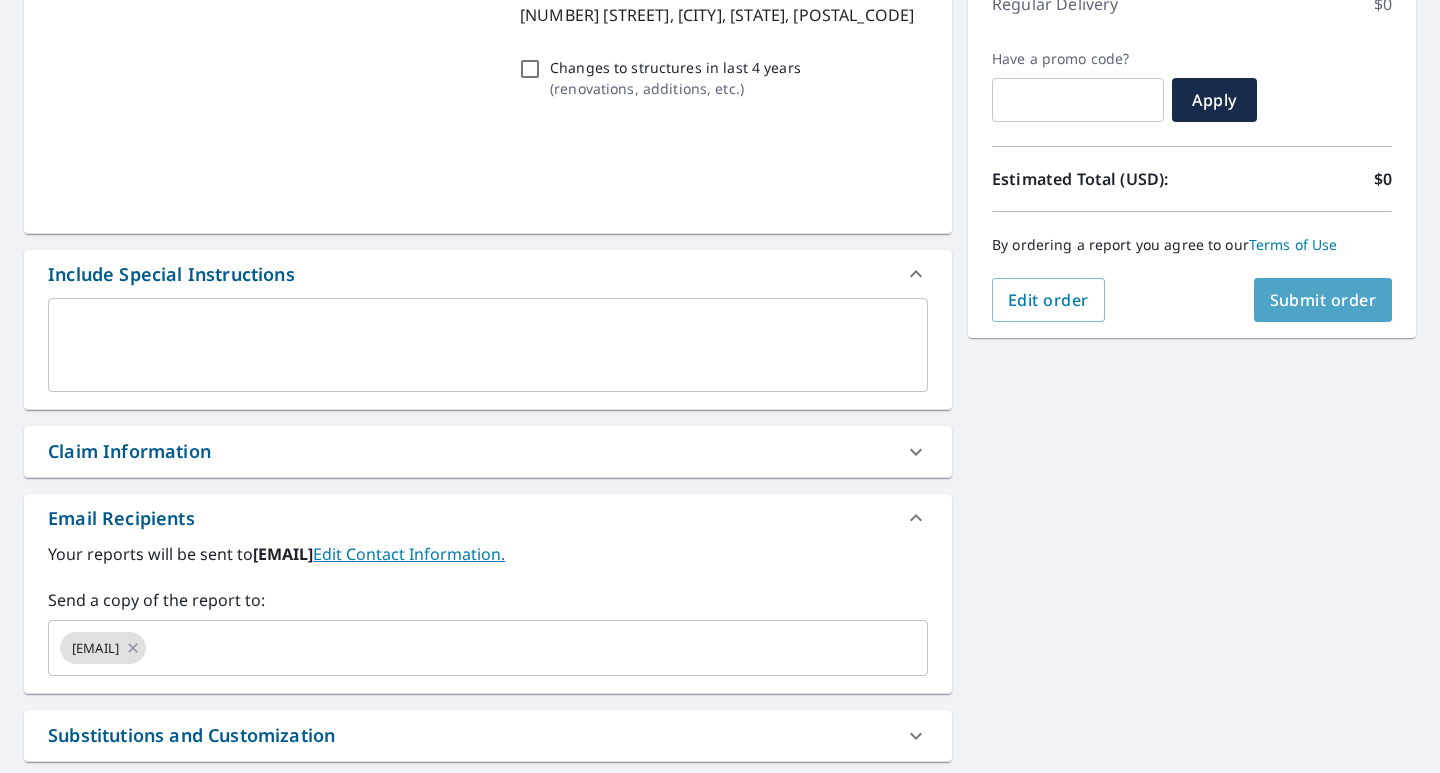 click on "Submit order" at bounding box center (1323, 300) 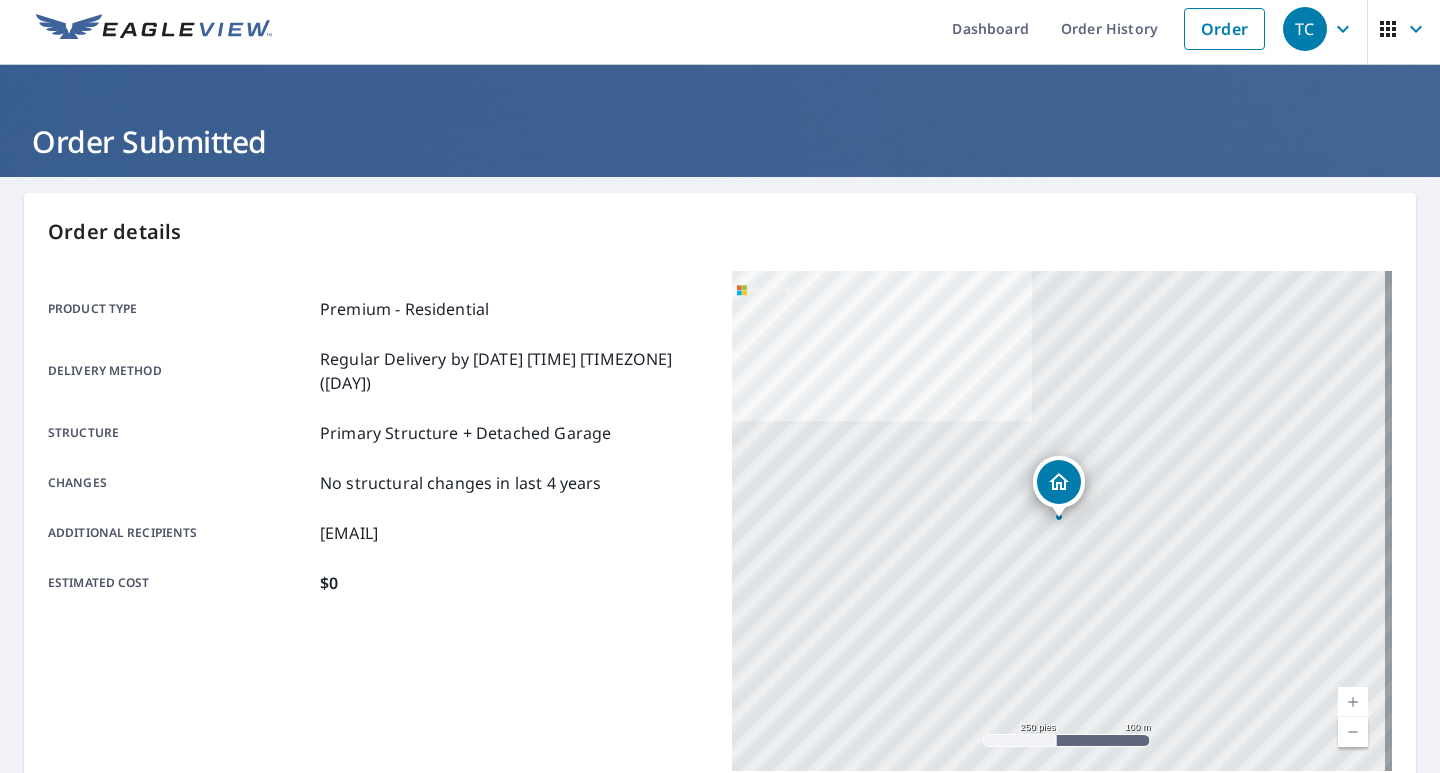 scroll, scrollTop: 0, scrollLeft: 0, axis: both 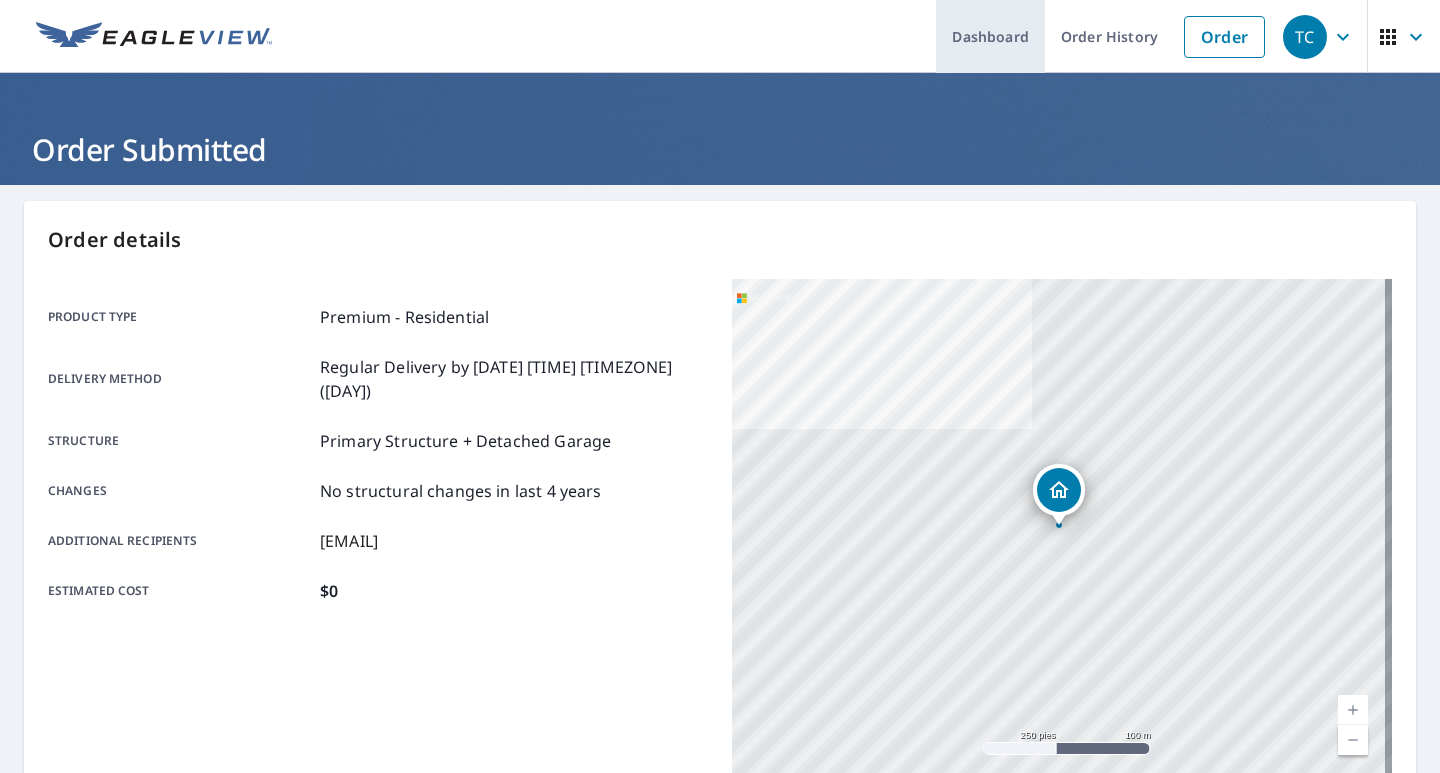 click on "Dashboard" at bounding box center [990, 36] 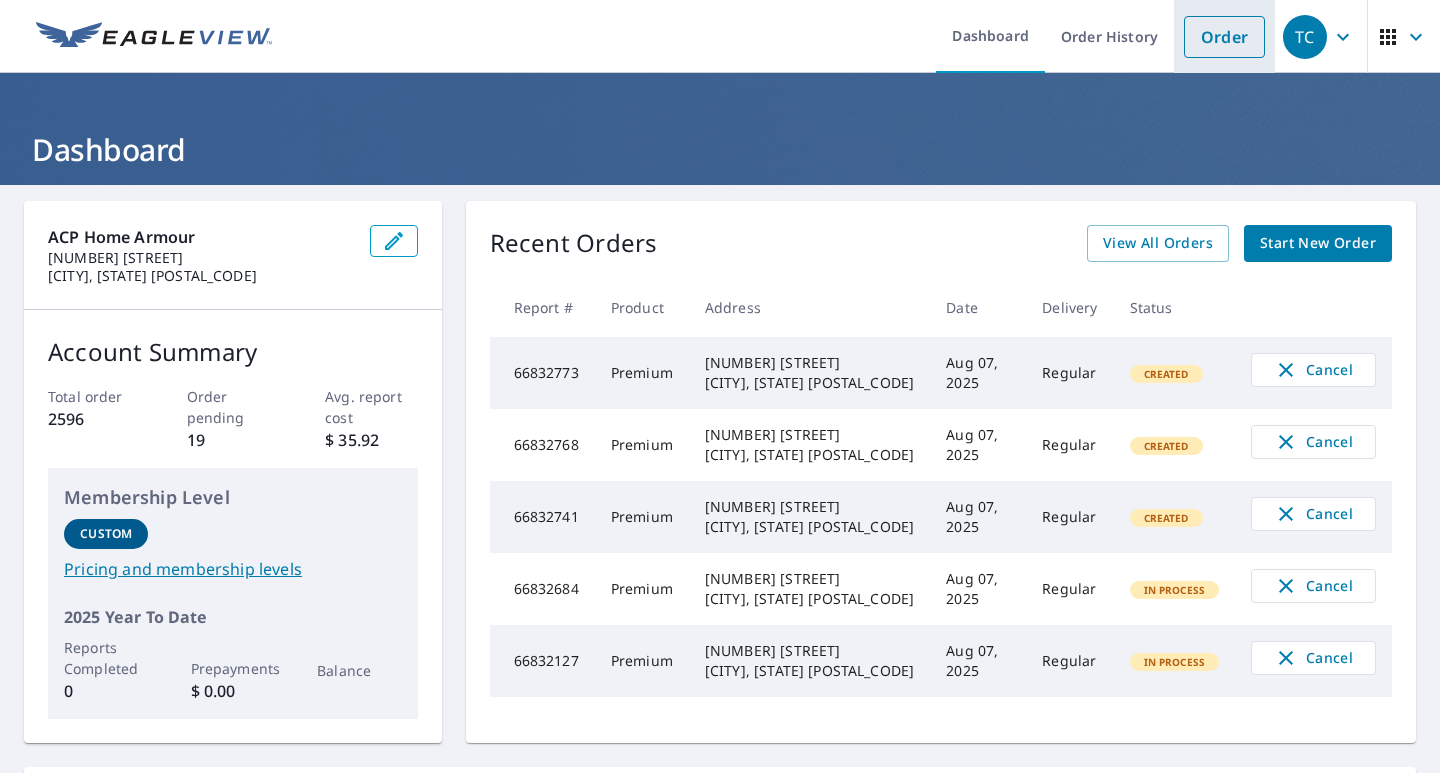 click on "Order" at bounding box center (1224, 37) 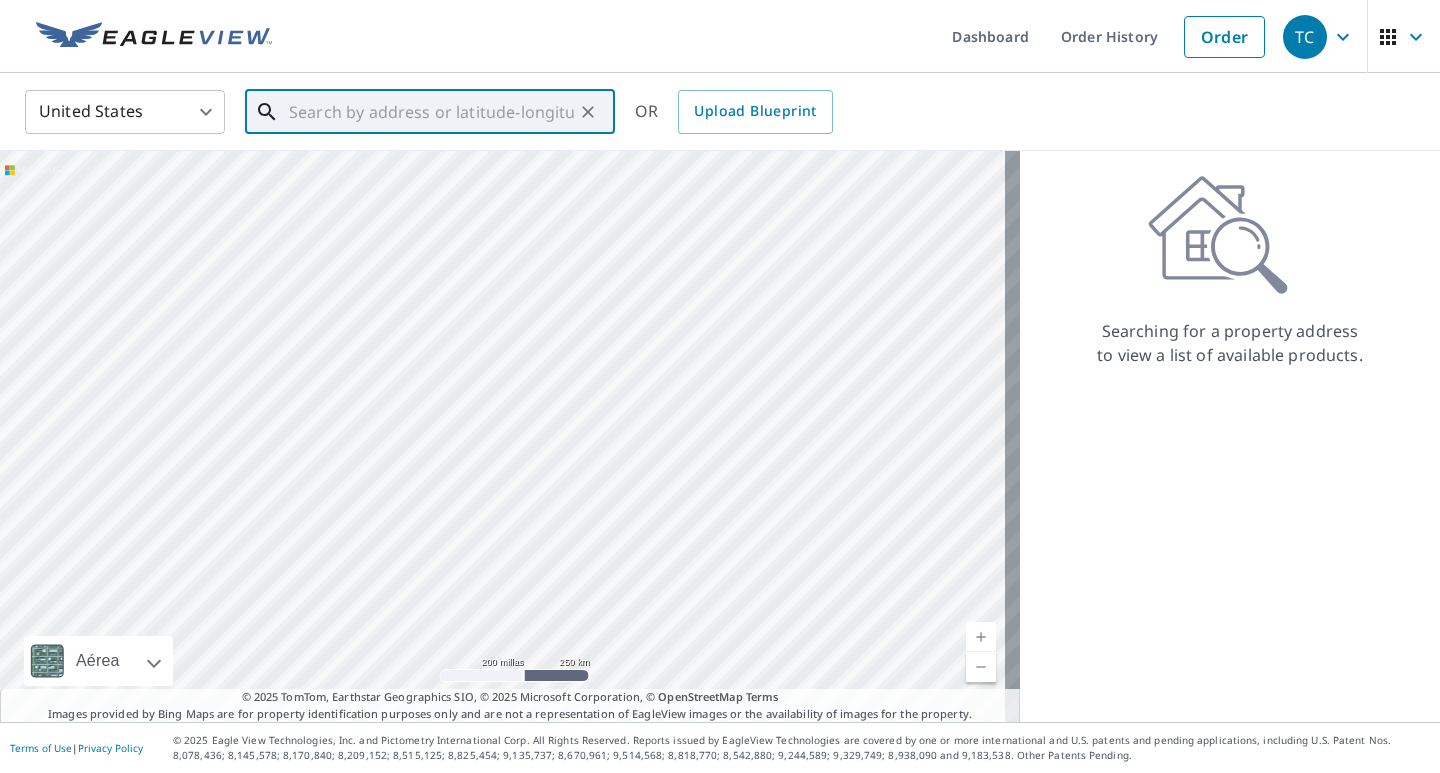 click at bounding box center (431, 112) 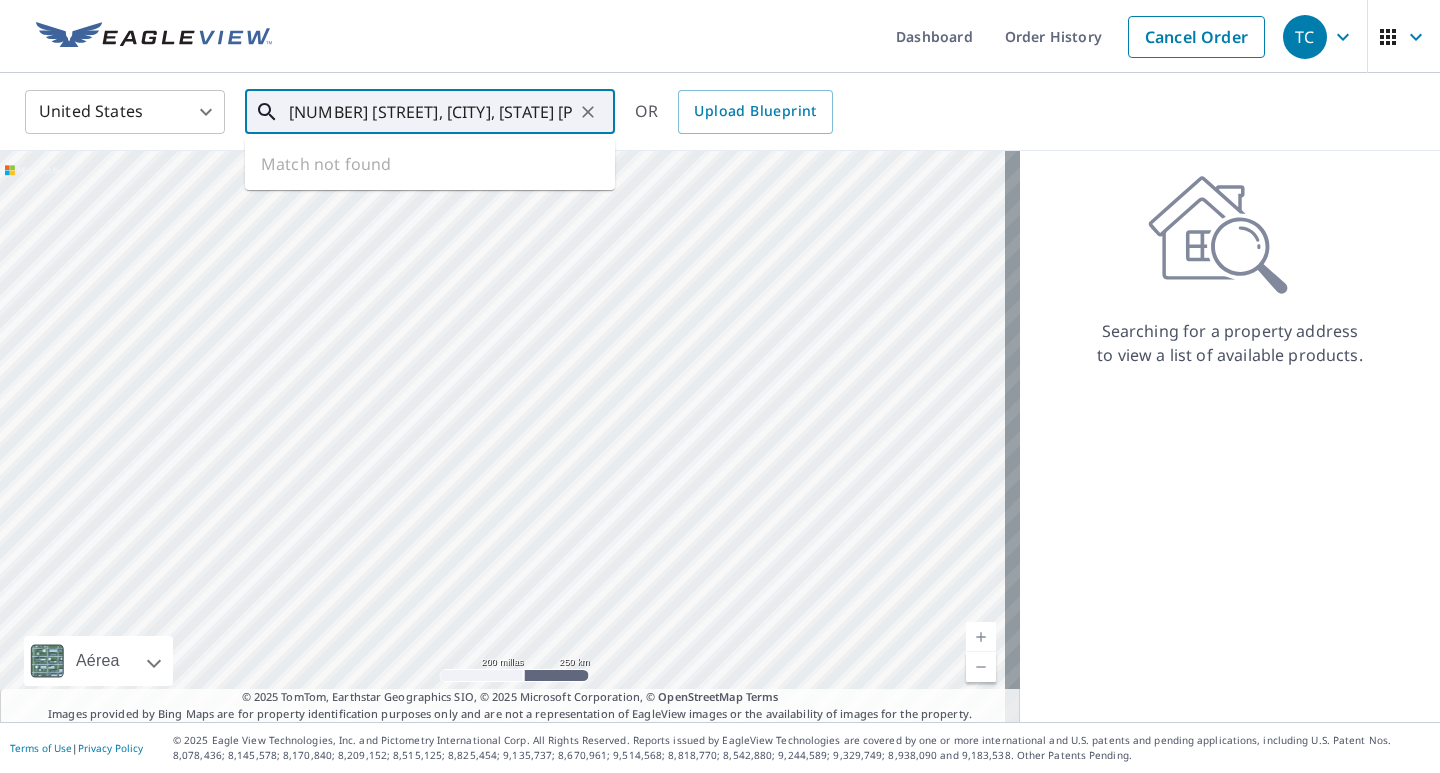 scroll, scrollTop: 0, scrollLeft: 10, axis: horizontal 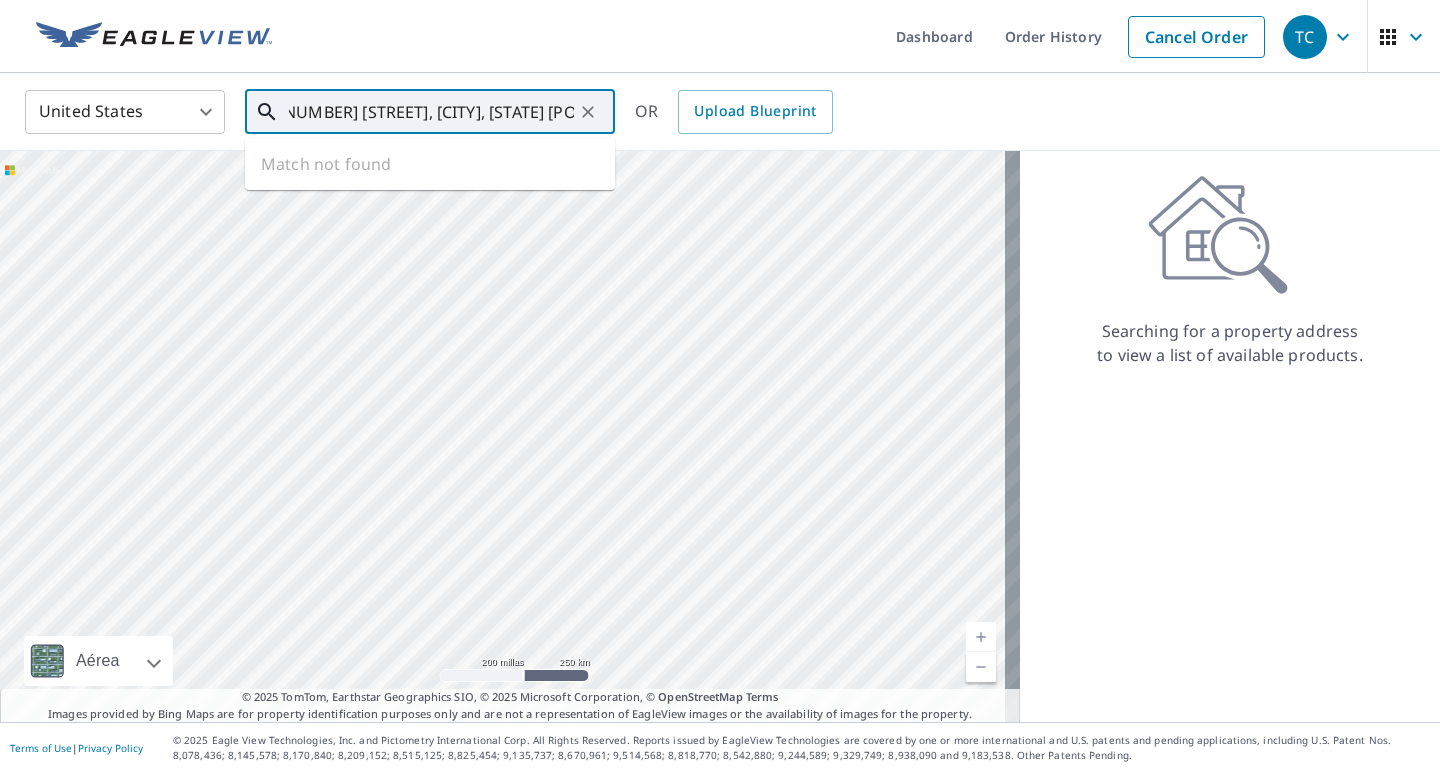 type on "[NUMBER] [STREET], [CITY], [STATE] [POSTAL_CODE]" 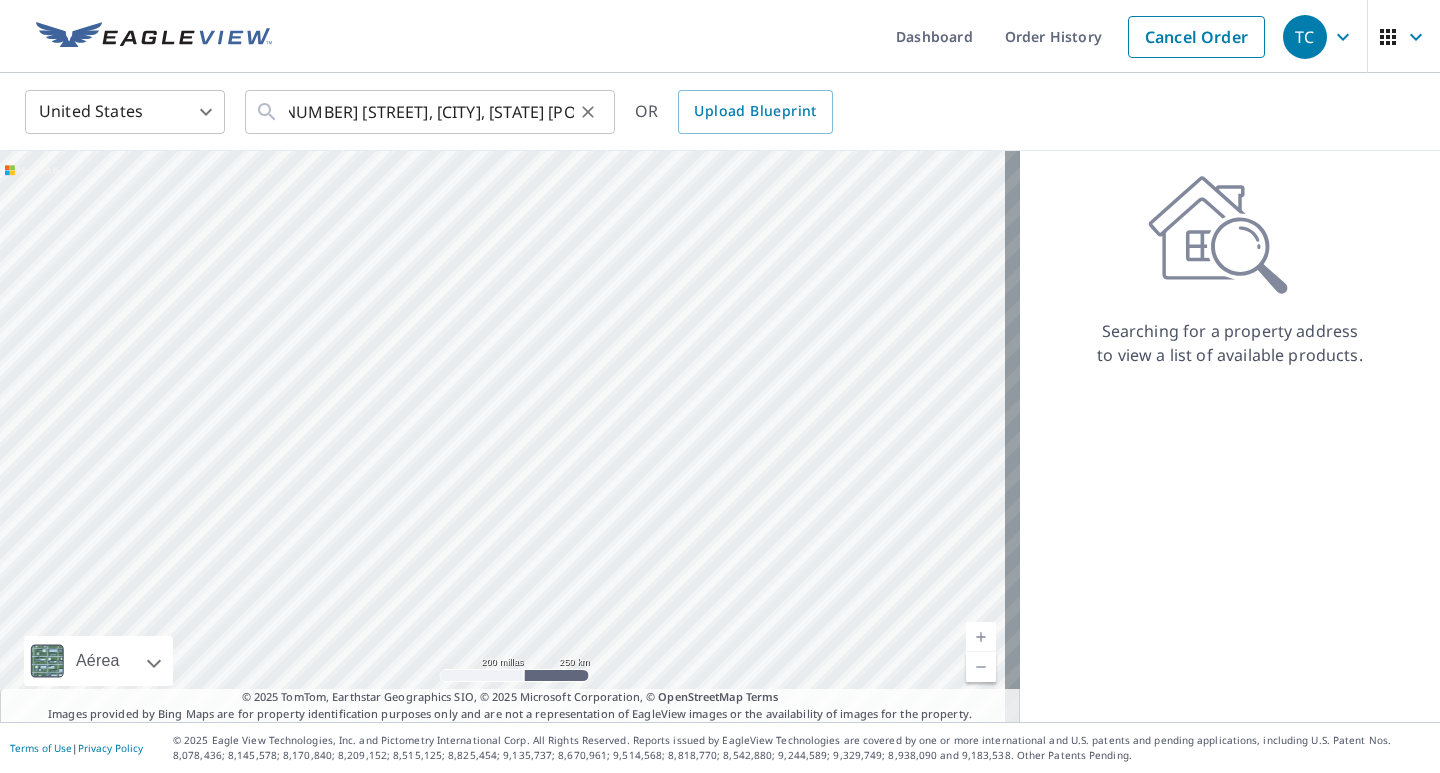 scroll, scrollTop: 0, scrollLeft: 0, axis: both 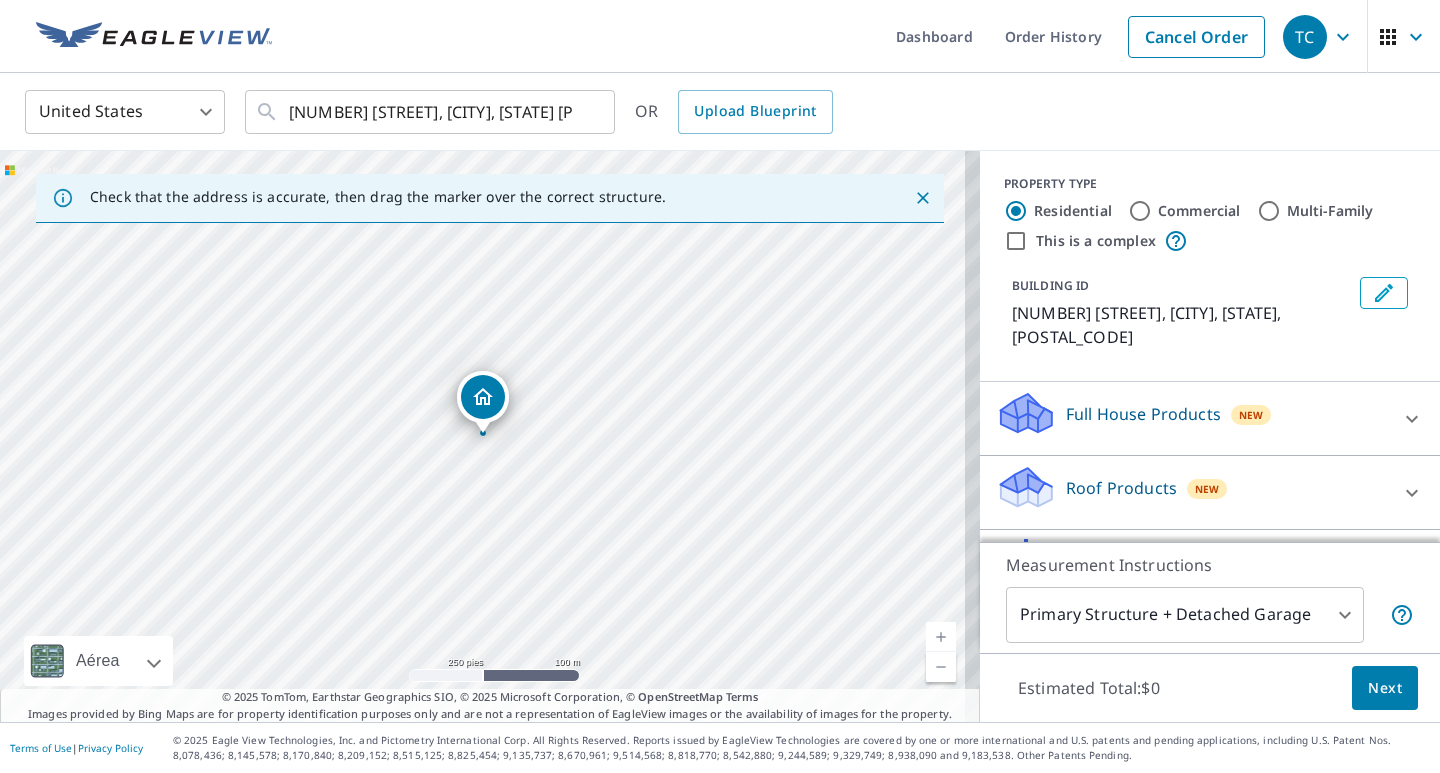 click on "Roof Products New" at bounding box center [1192, 492] 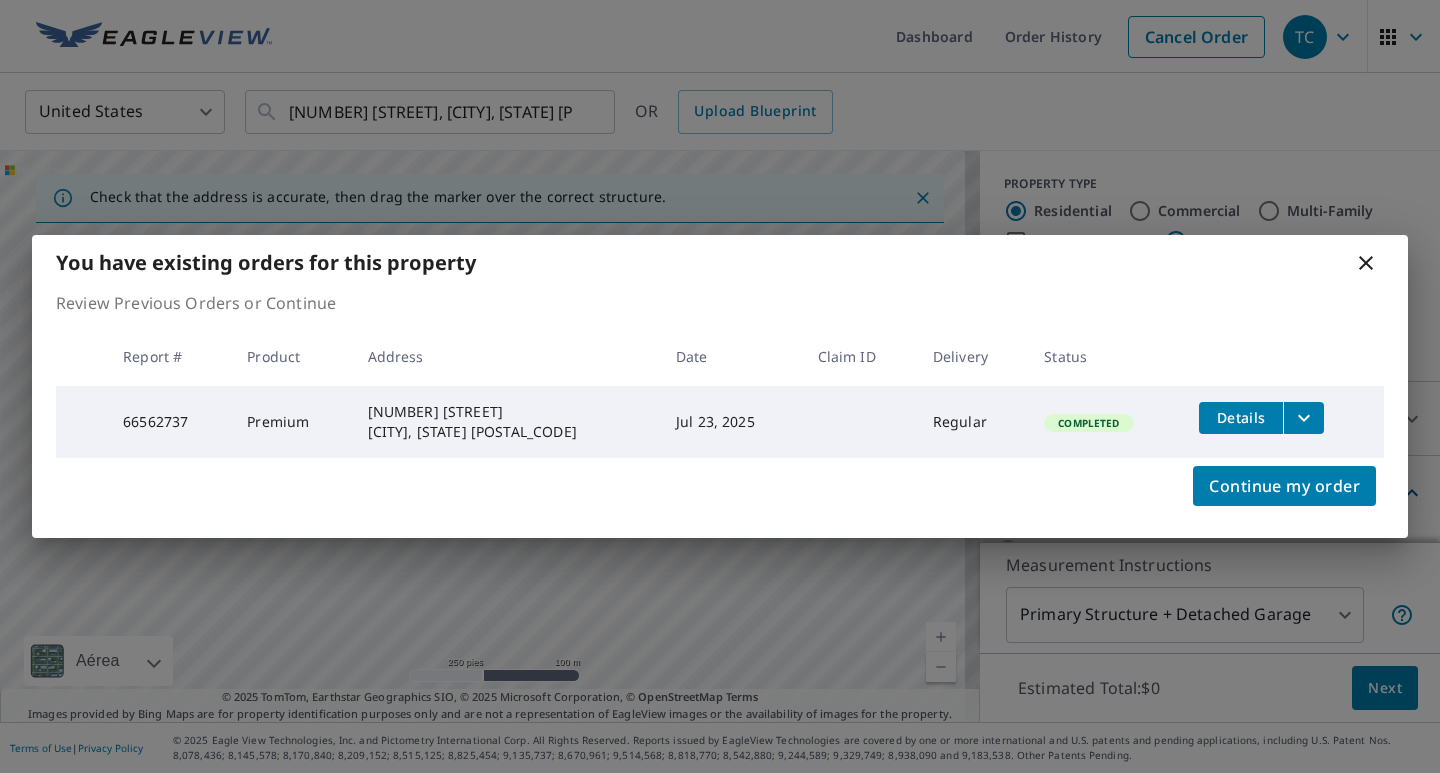click 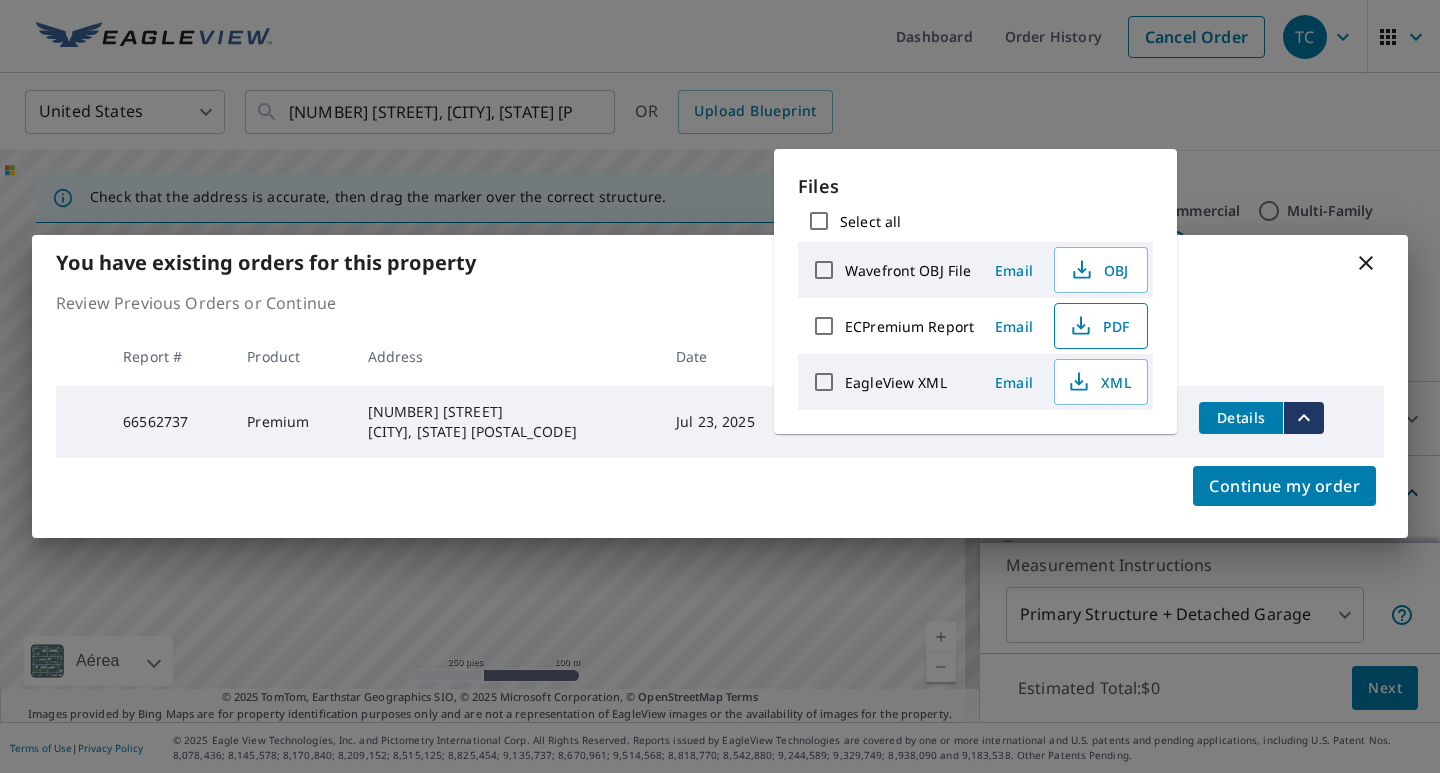click on "PDF" at bounding box center (1099, 326) 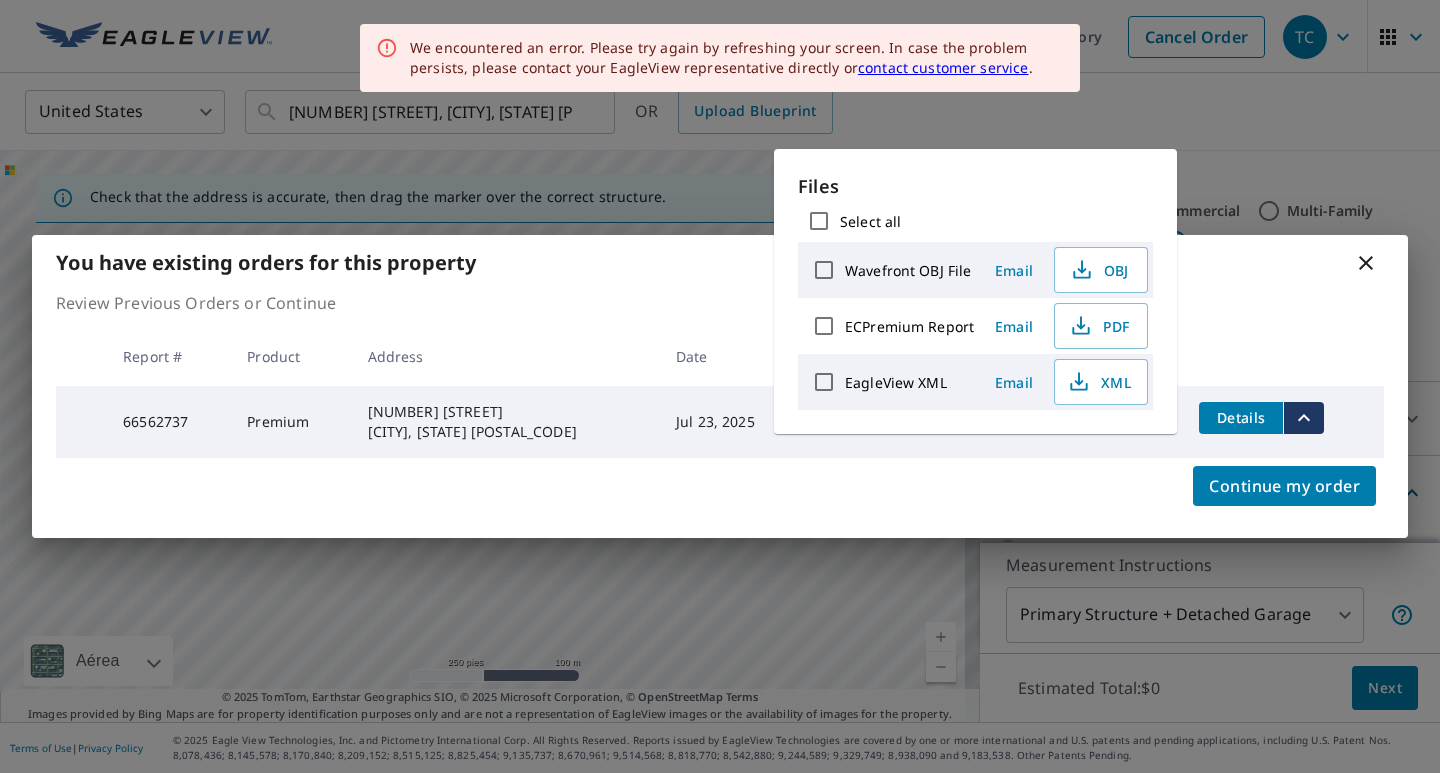 click 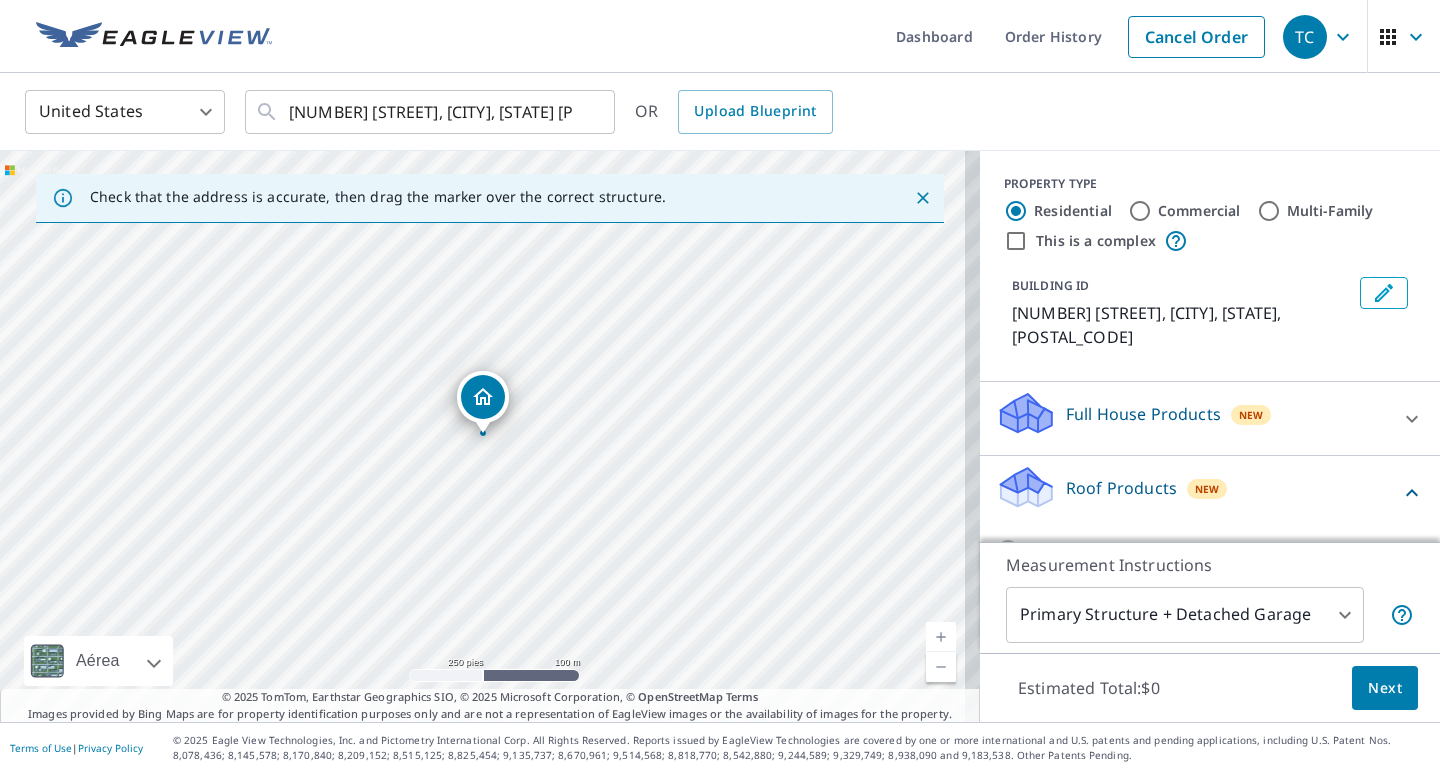 click on "PROPERTY TYPE Residential Commercial Multi-Family This is a complex BUILDING ID [NUMBER] [STREET], [CITY], [STATE], [POSTAL_CODE]" at bounding box center (1210, 266) 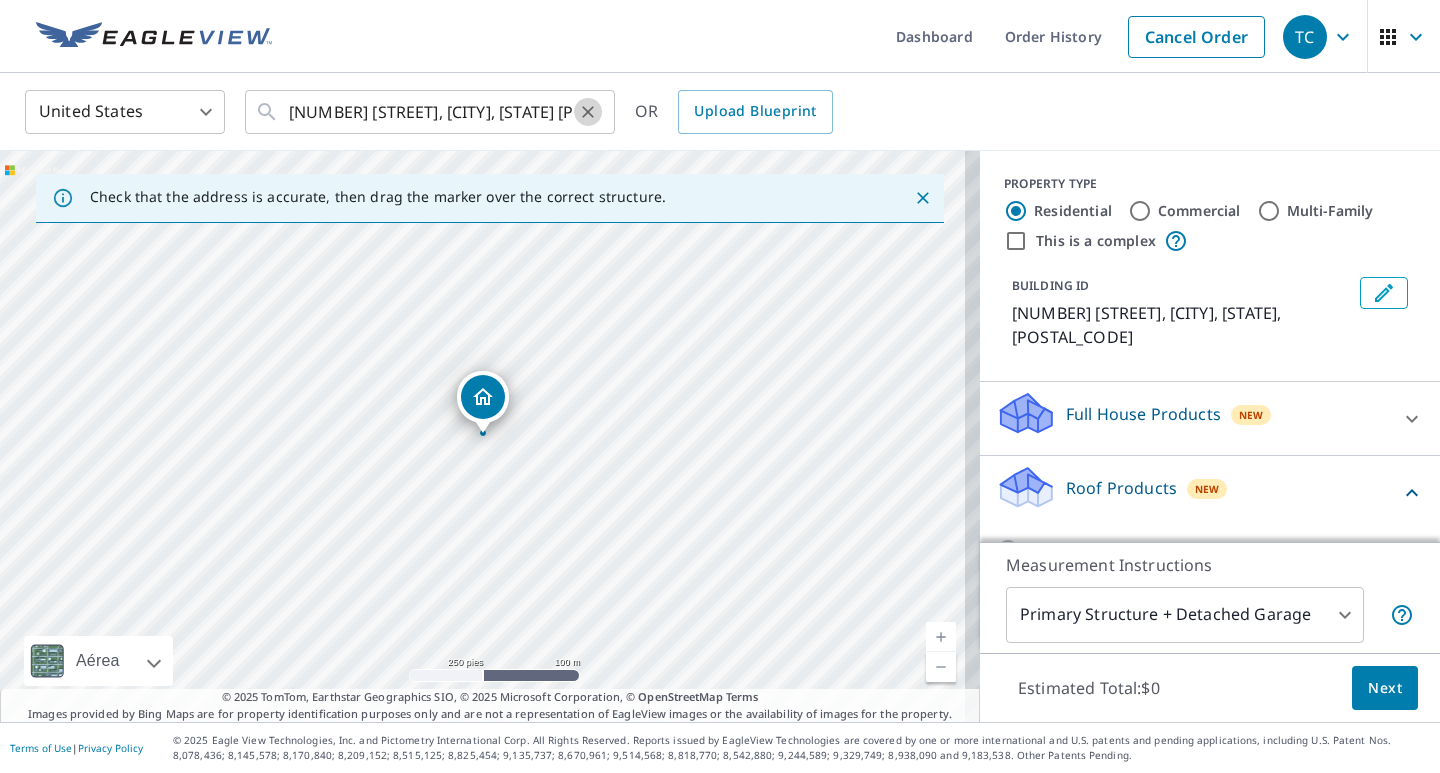 click 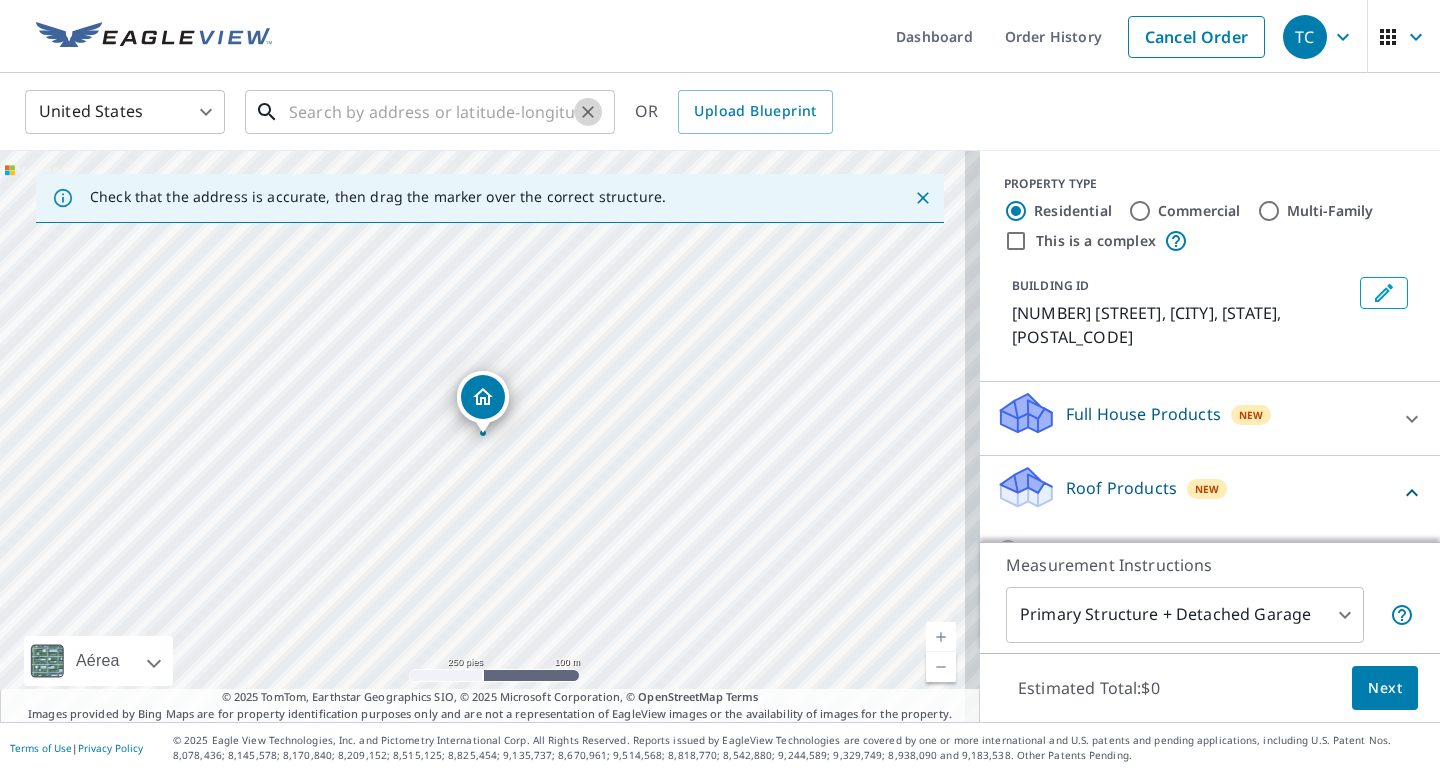 scroll, scrollTop: 0, scrollLeft: 0, axis: both 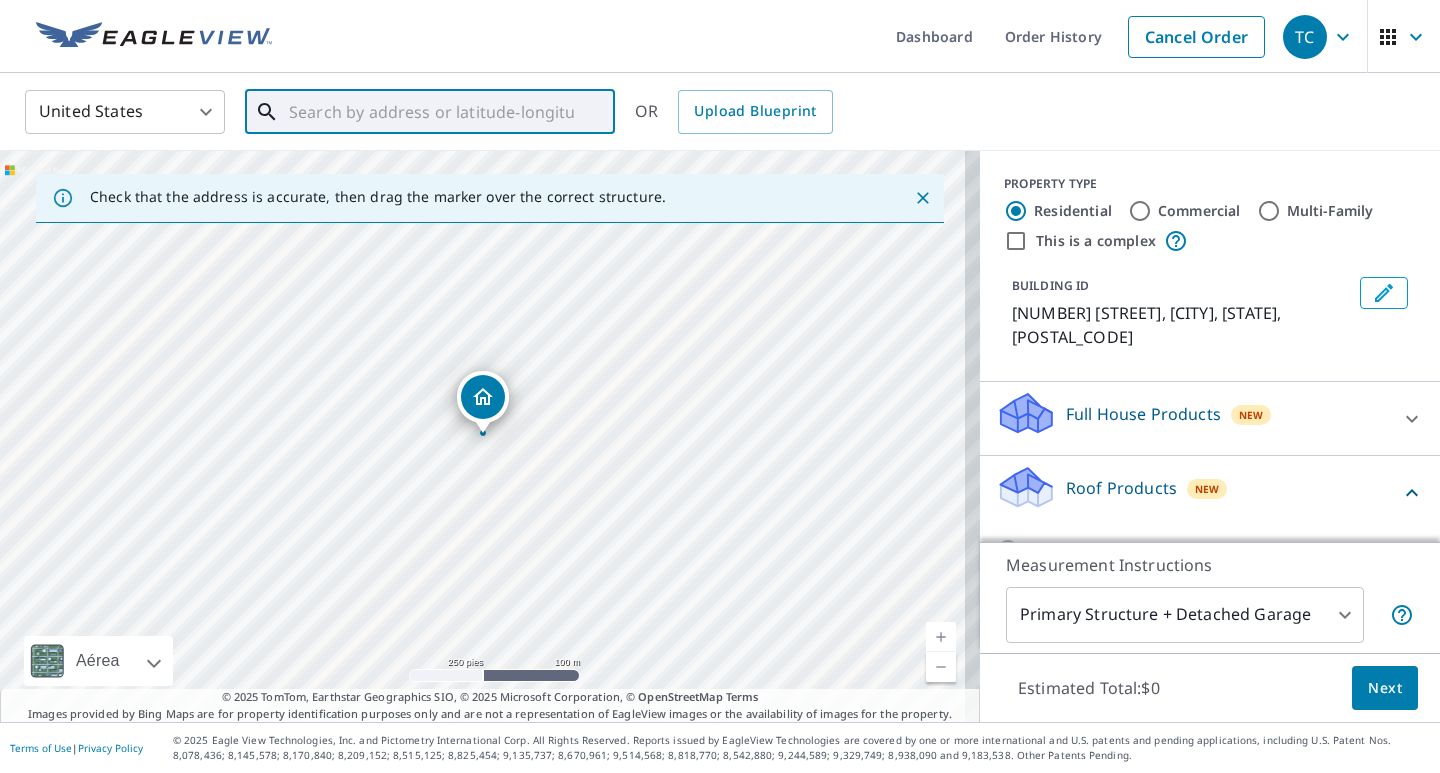 click at bounding box center [431, 112] 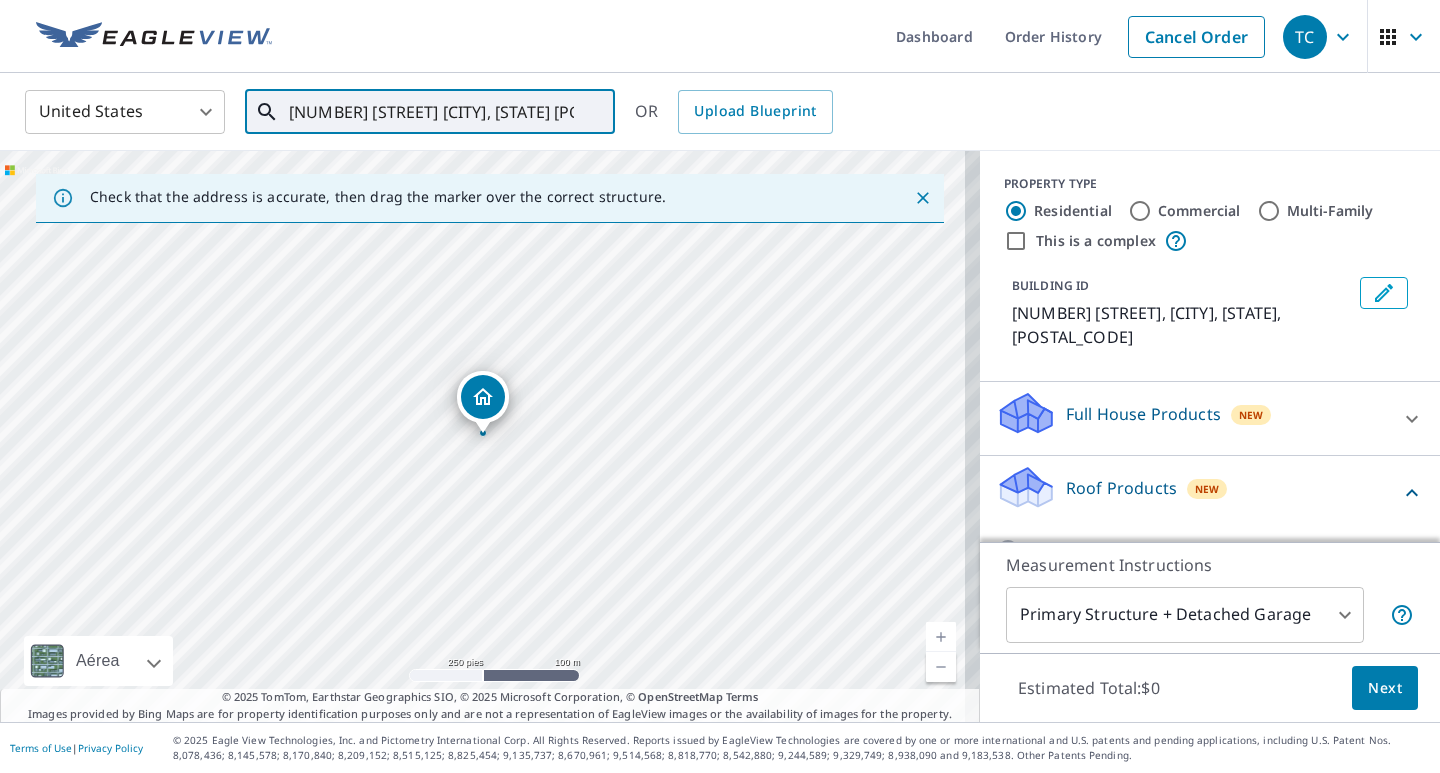 scroll, scrollTop: 0, scrollLeft: 62, axis: horizontal 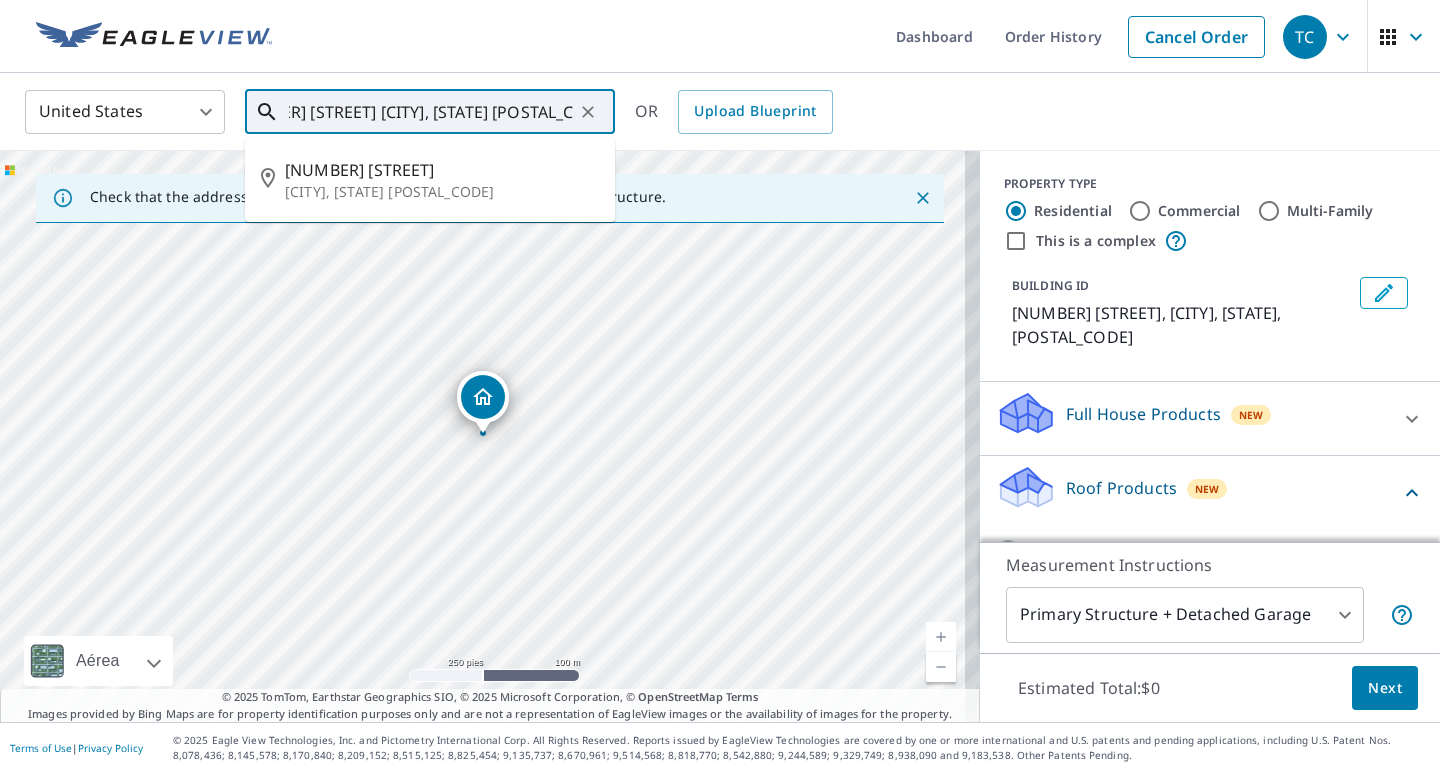 type on "[NUMBER] [STREET] [CITY], [STATE] [POSTAL_CODE]" 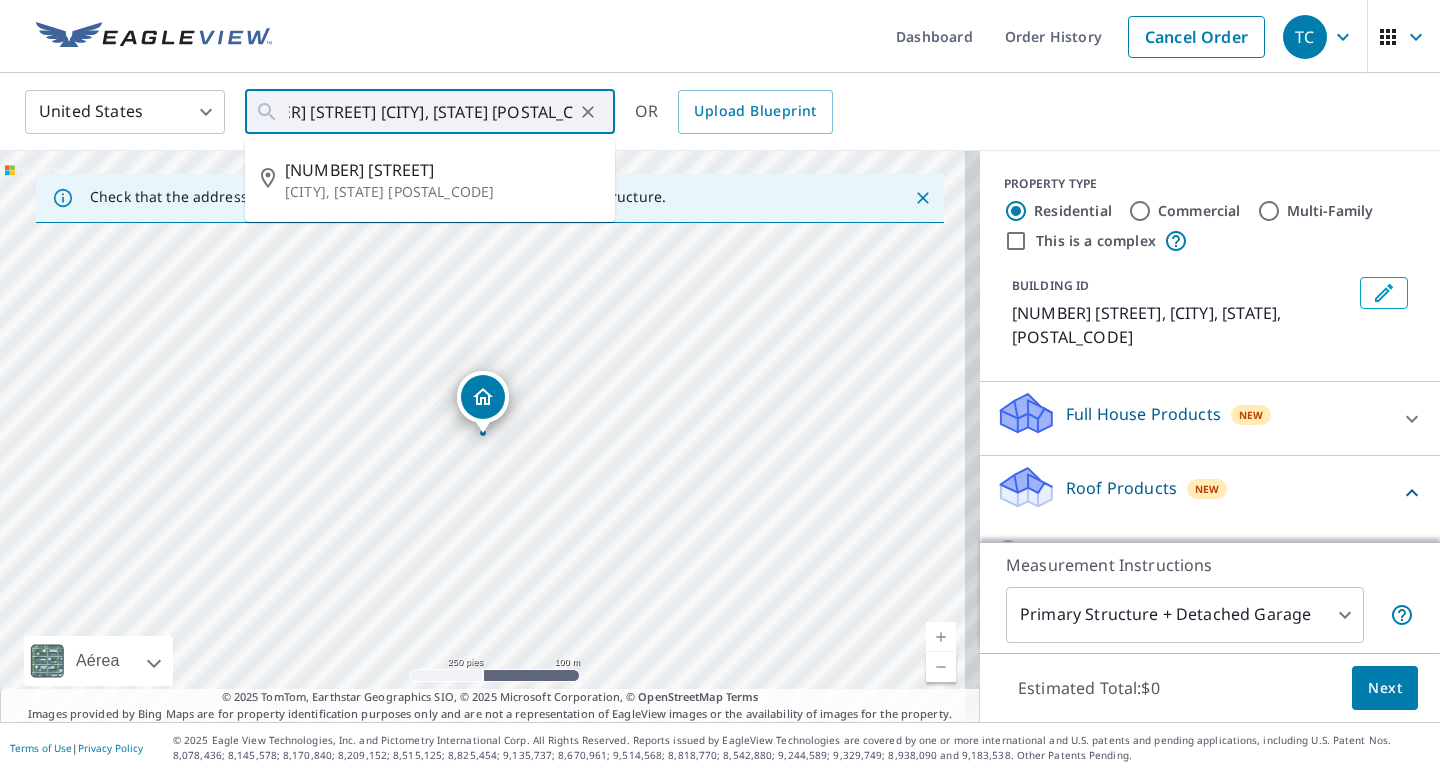 scroll, scrollTop: 0, scrollLeft: 0, axis: both 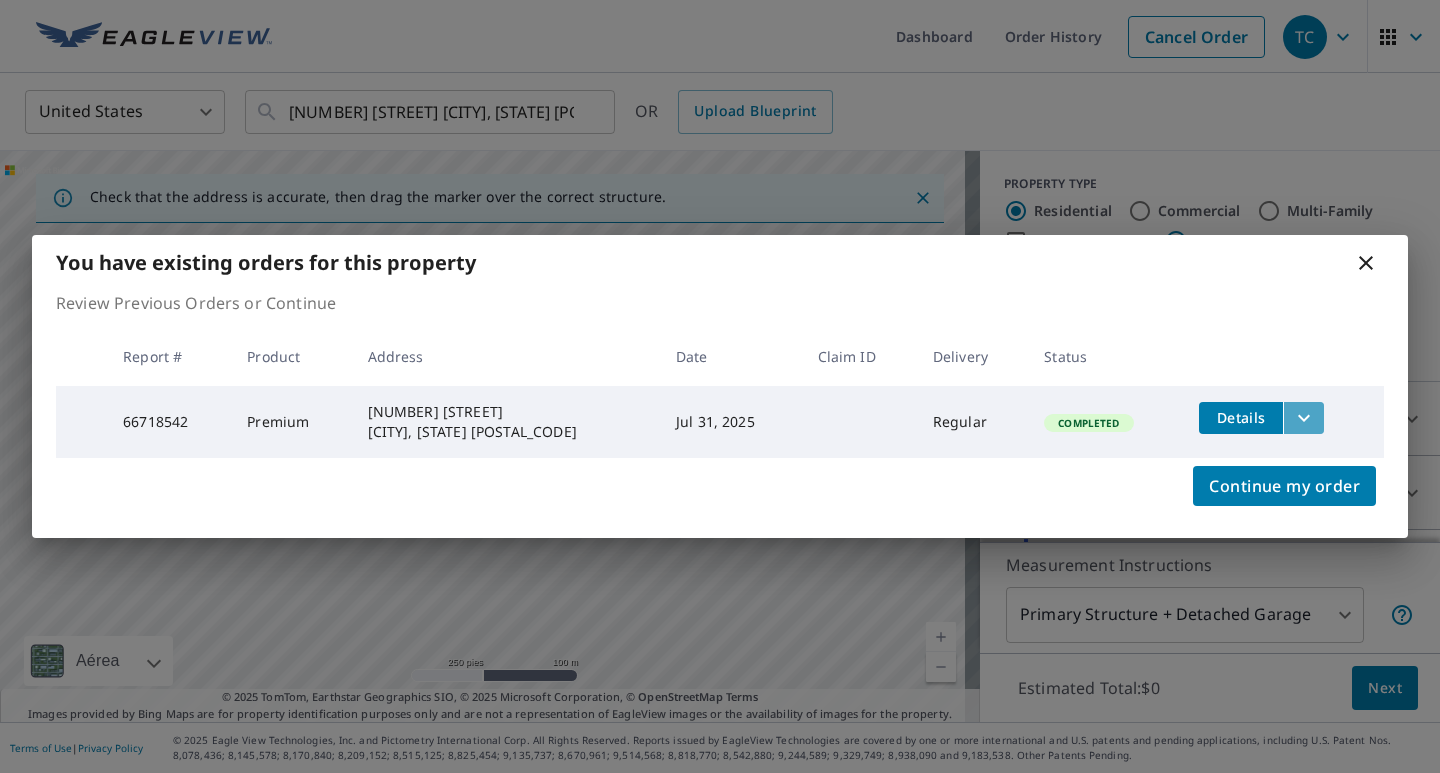 click 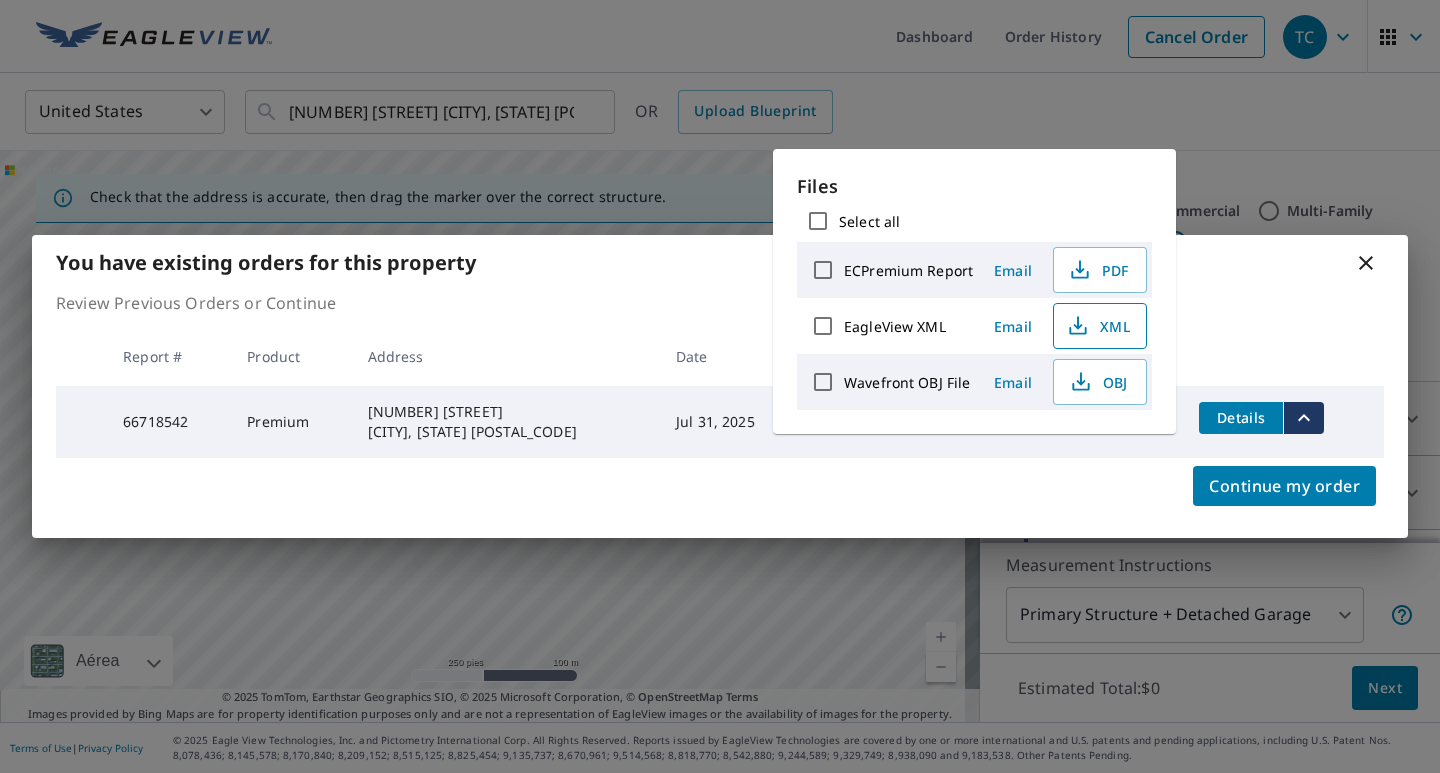 click 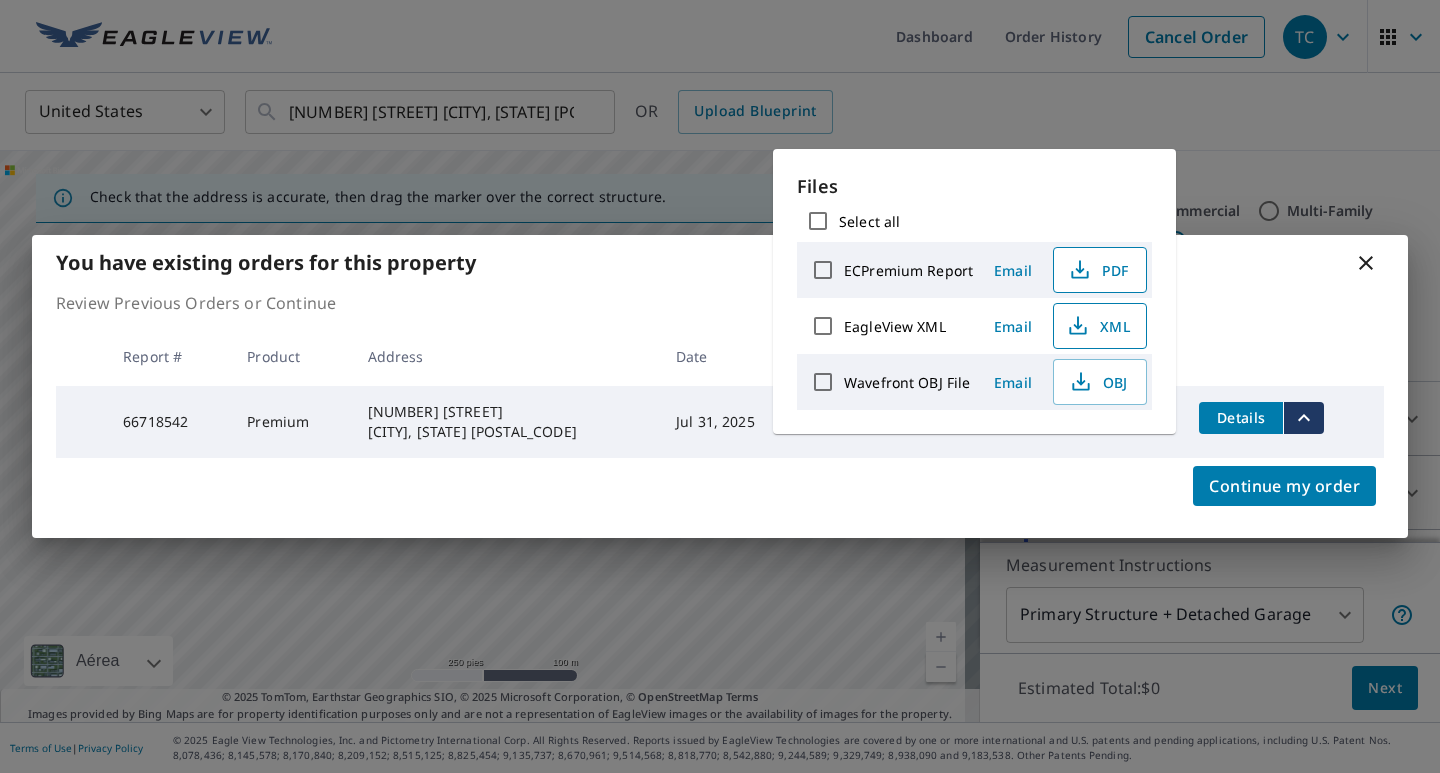 click on "PDF" at bounding box center (1100, 270) 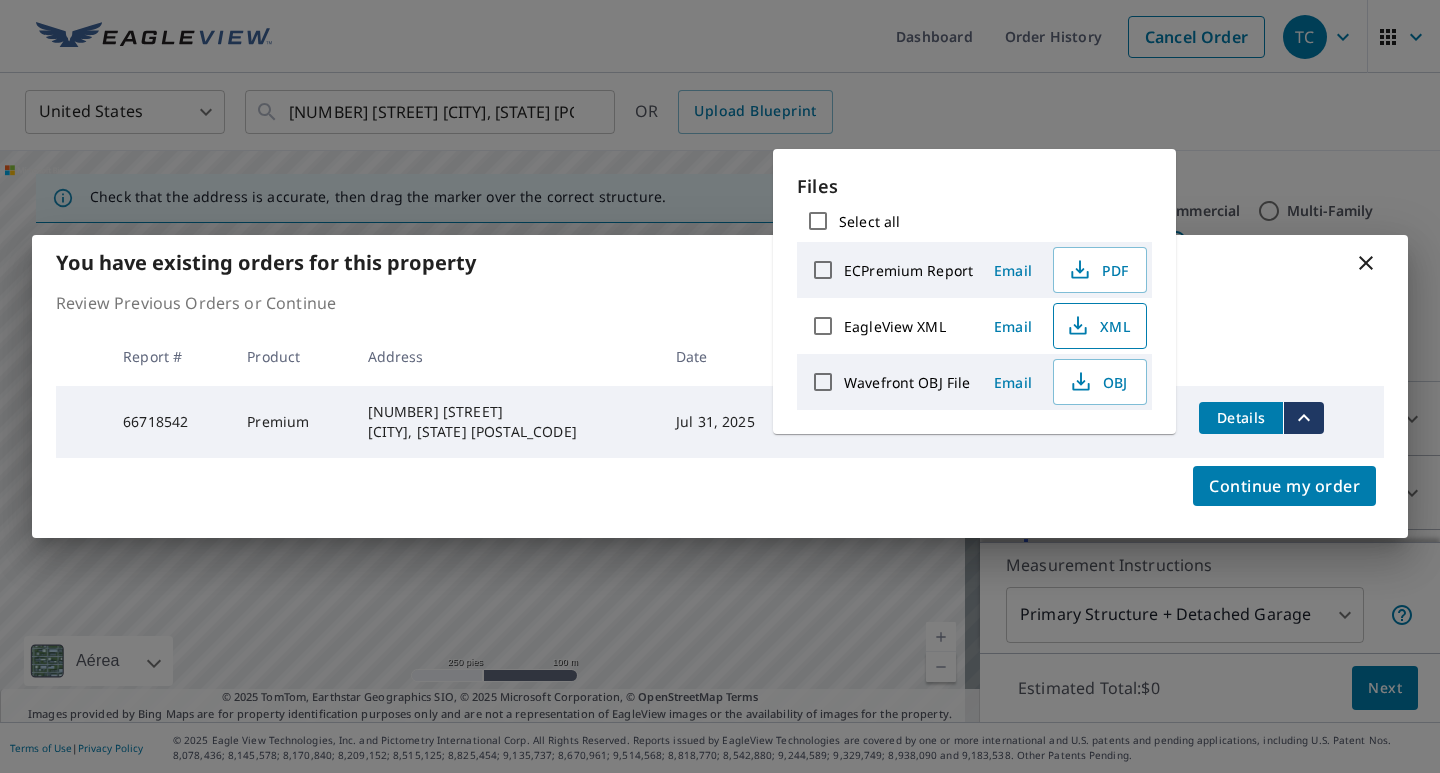 click 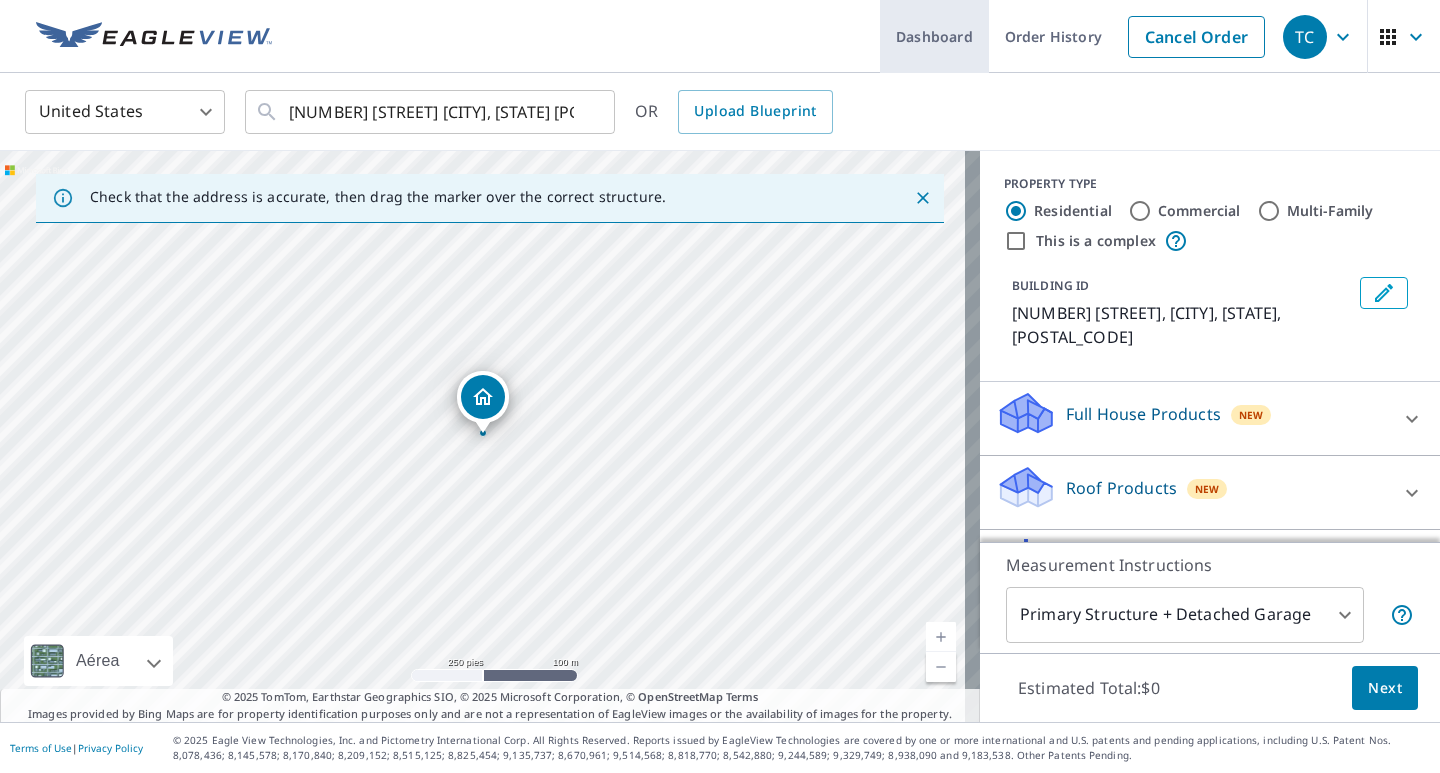 click on "Dashboard" at bounding box center [934, 36] 